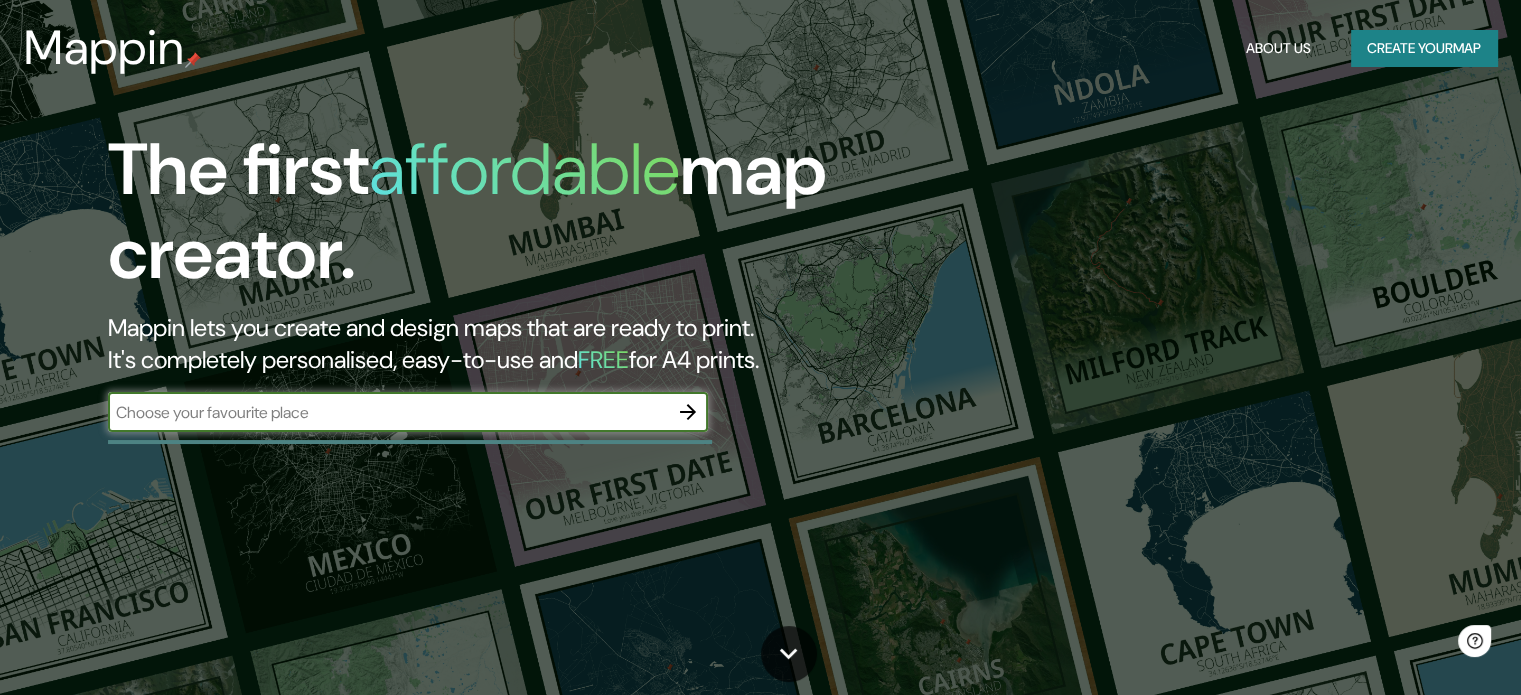 scroll, scrollTop: 0, scrollLeft: 0, axis: both 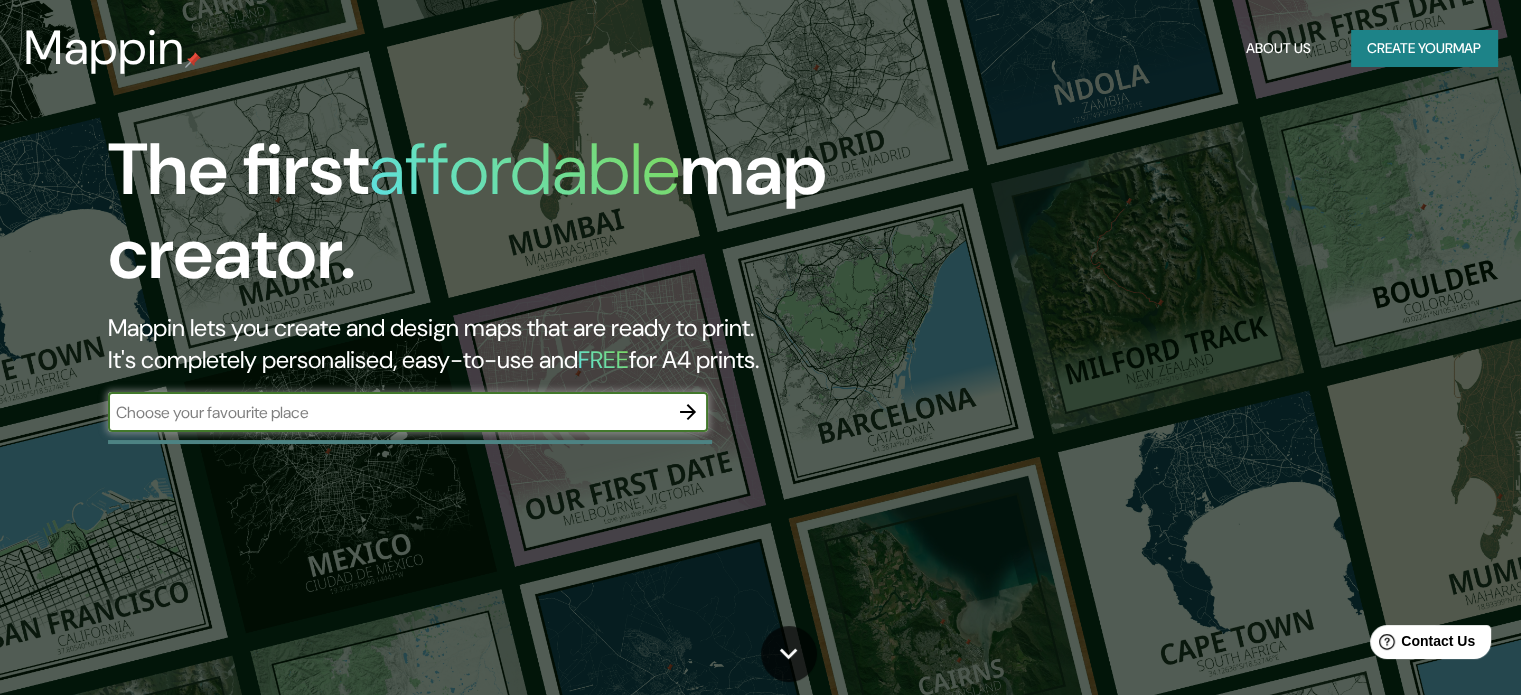 click at bounding box center [388, 412] 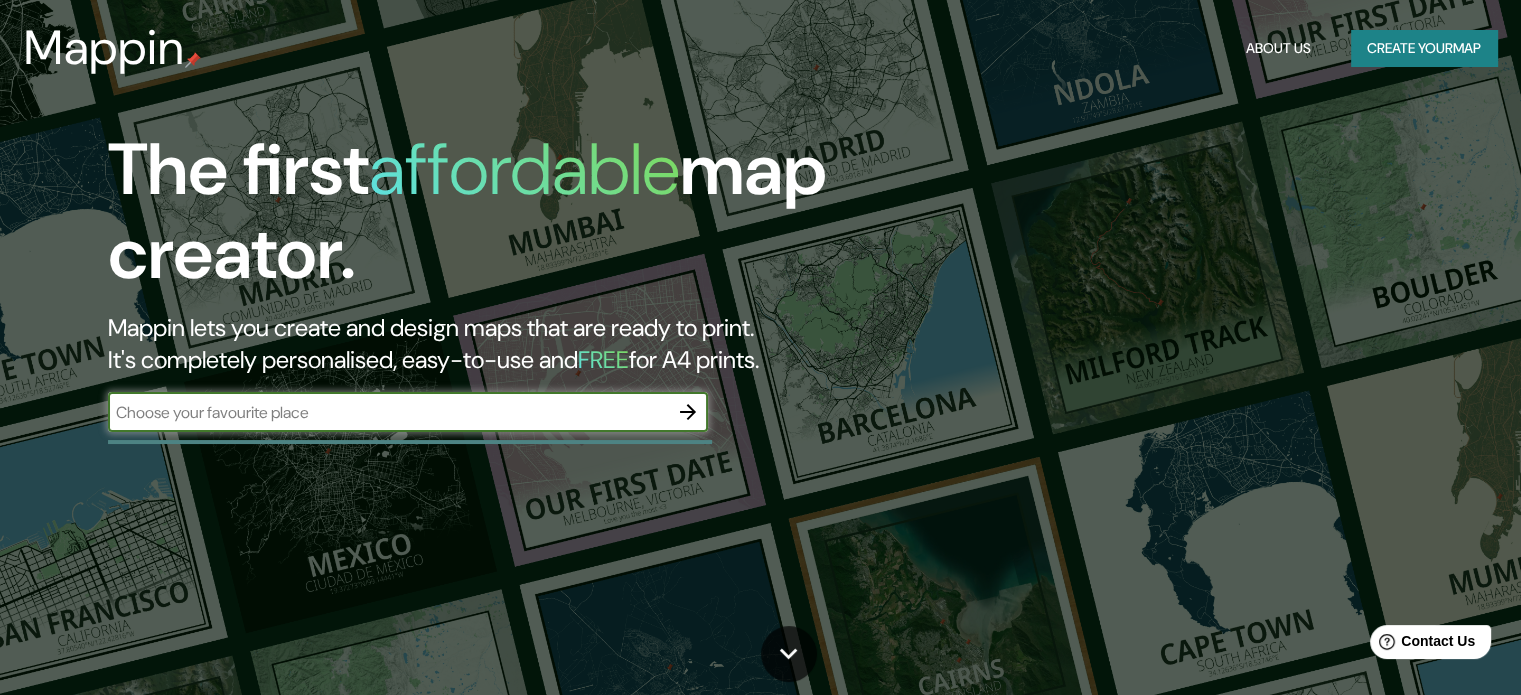 click at bounding box center (388, 412) 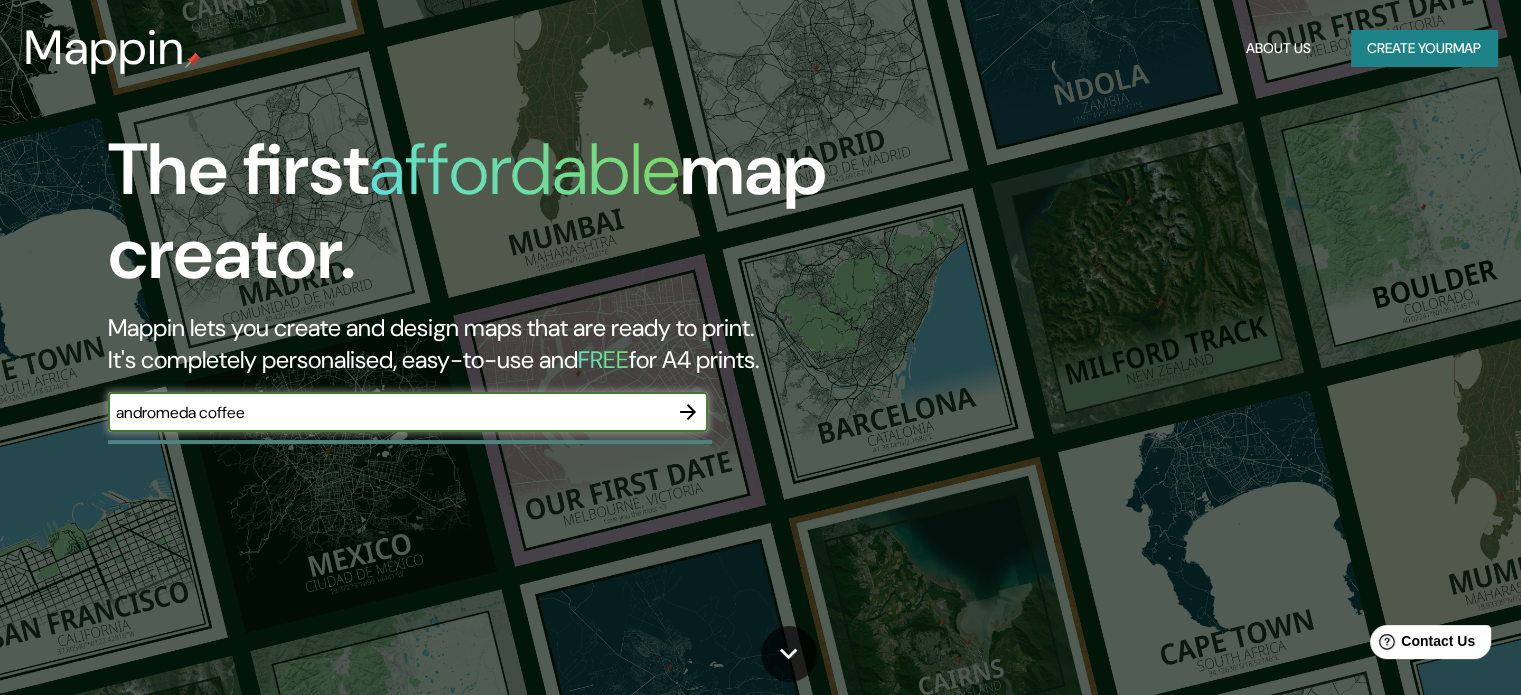 type on "andromeda coffee" 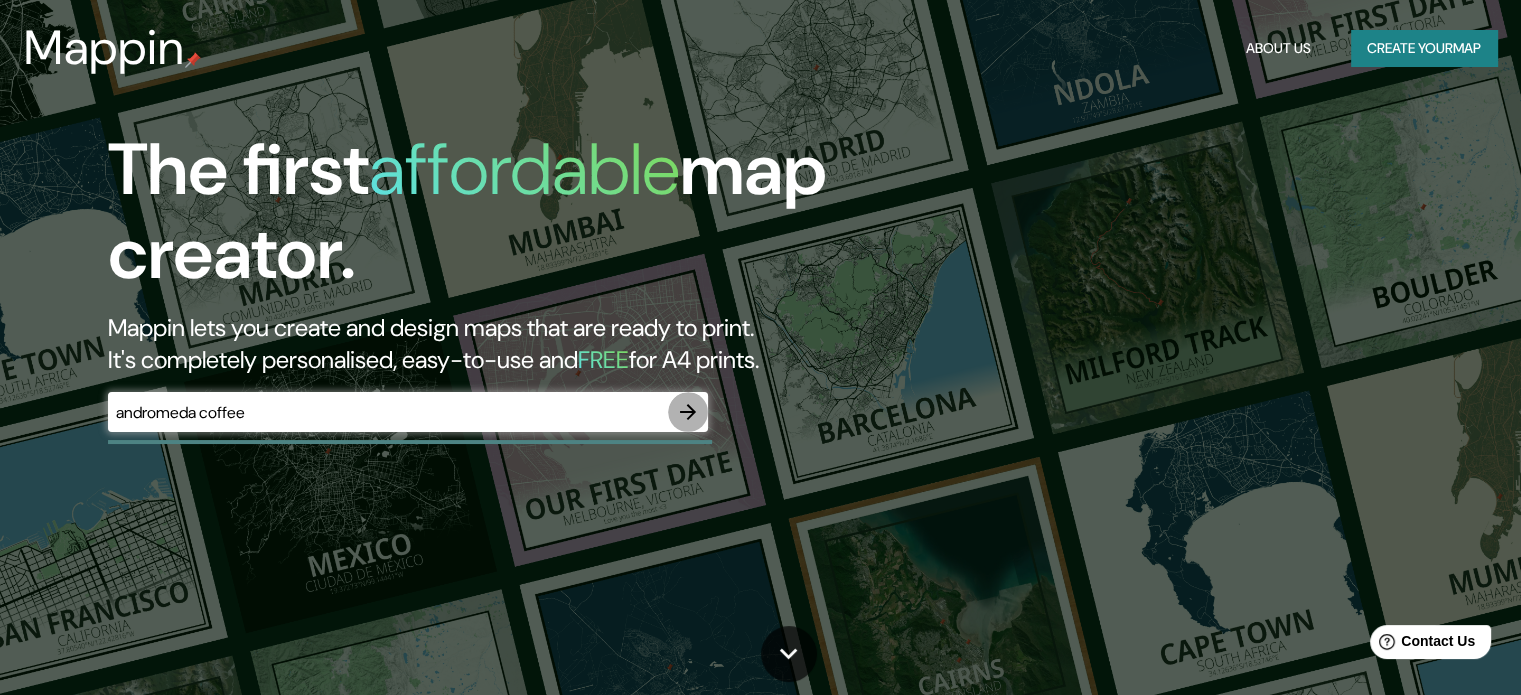 click at bounding box center (688, 412) 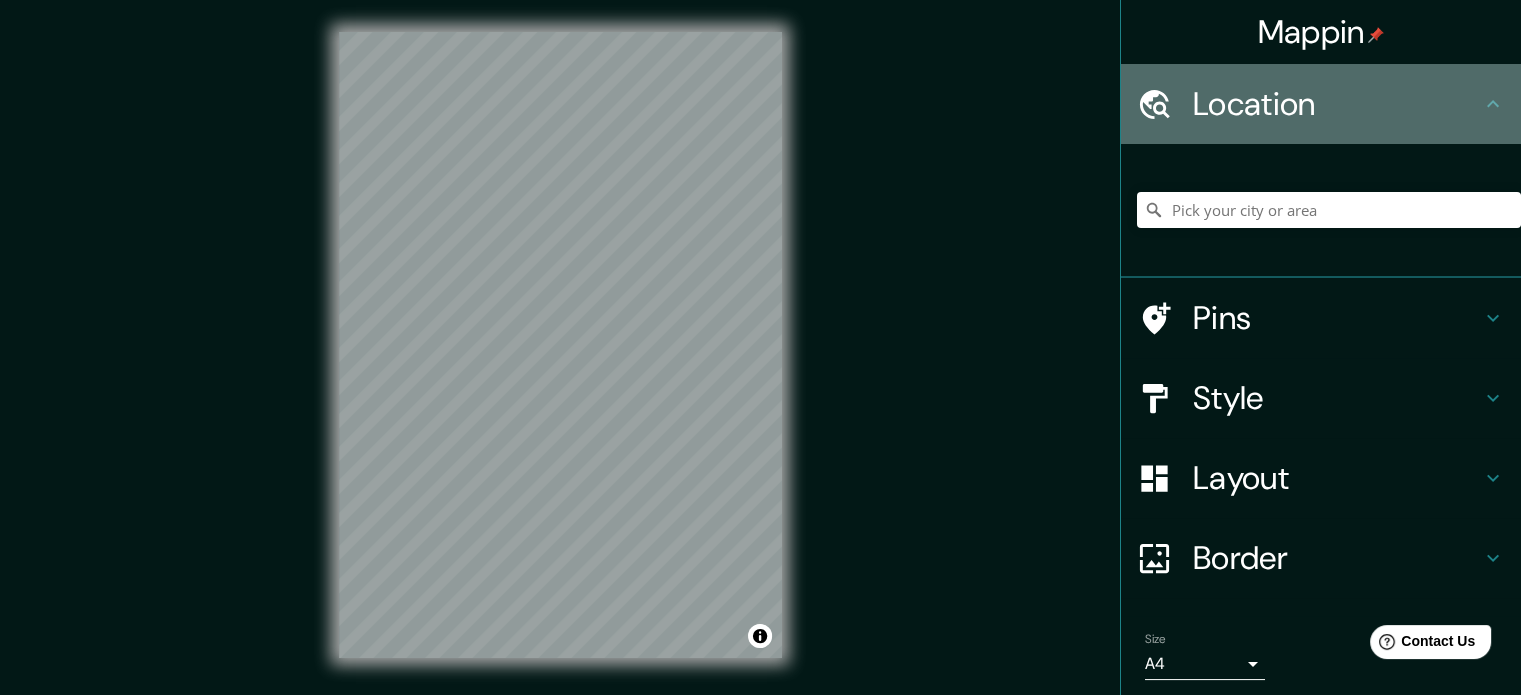click on "Location" at bounding box center (1337, 104) 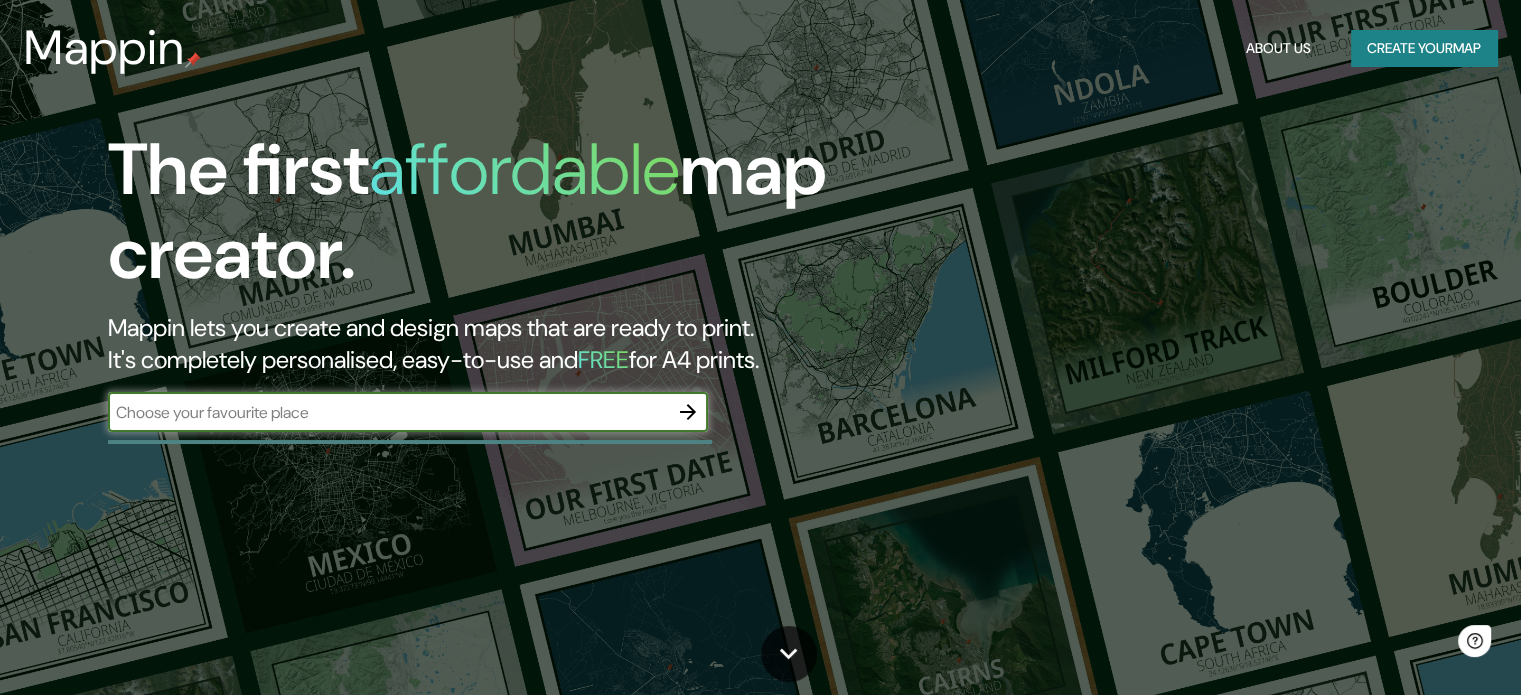 scroll, scrollTop: 0, scrollLeft: 0, axis: both 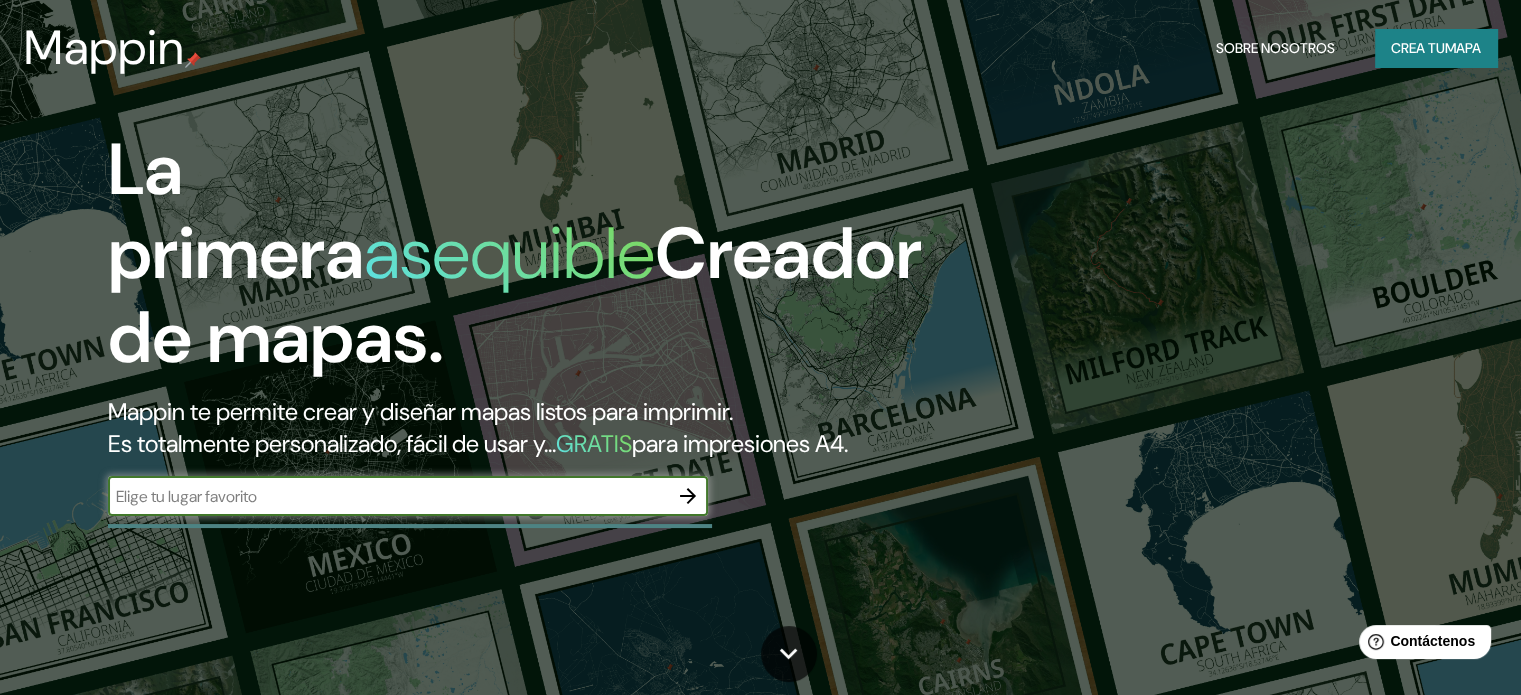 click at bounding box center [388, 496] 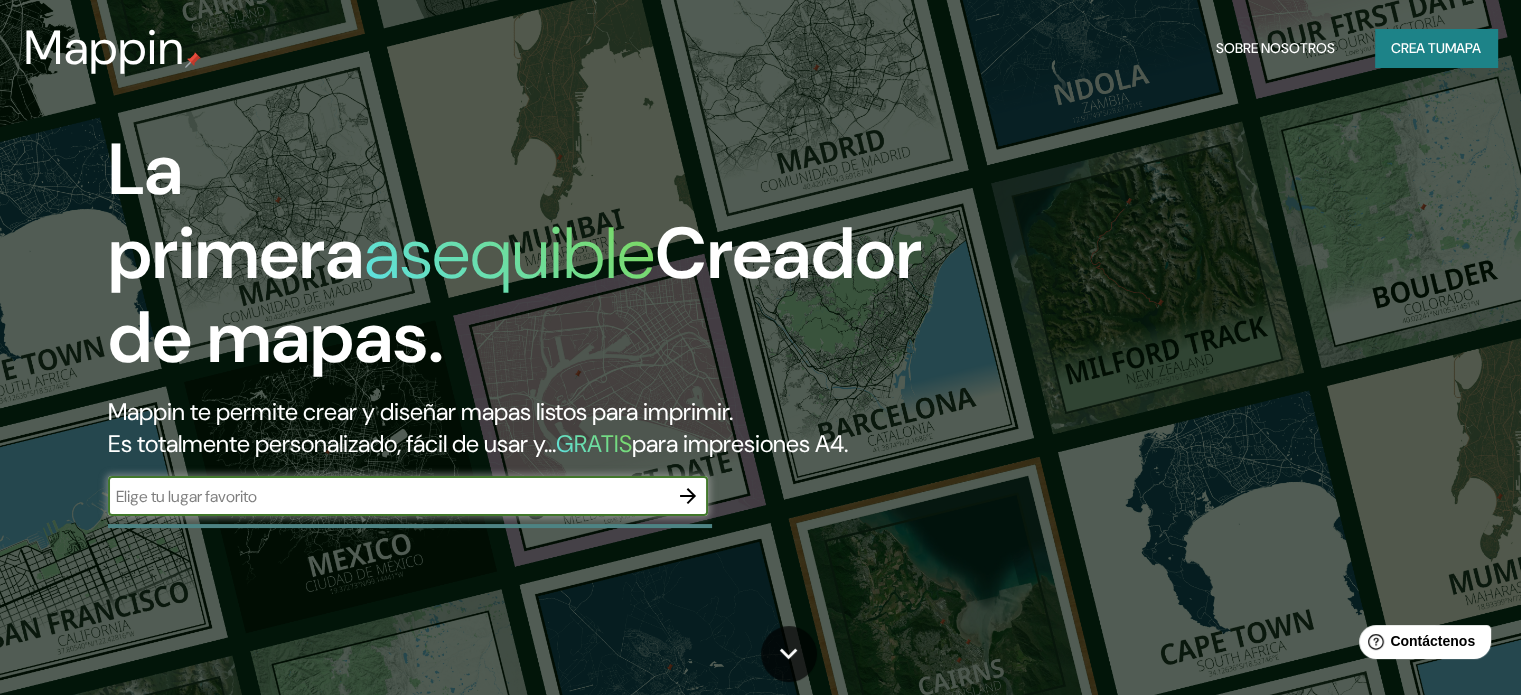 paste on "https://maps.app.goo.gl/TXKVow7CZ3D2qspV7" 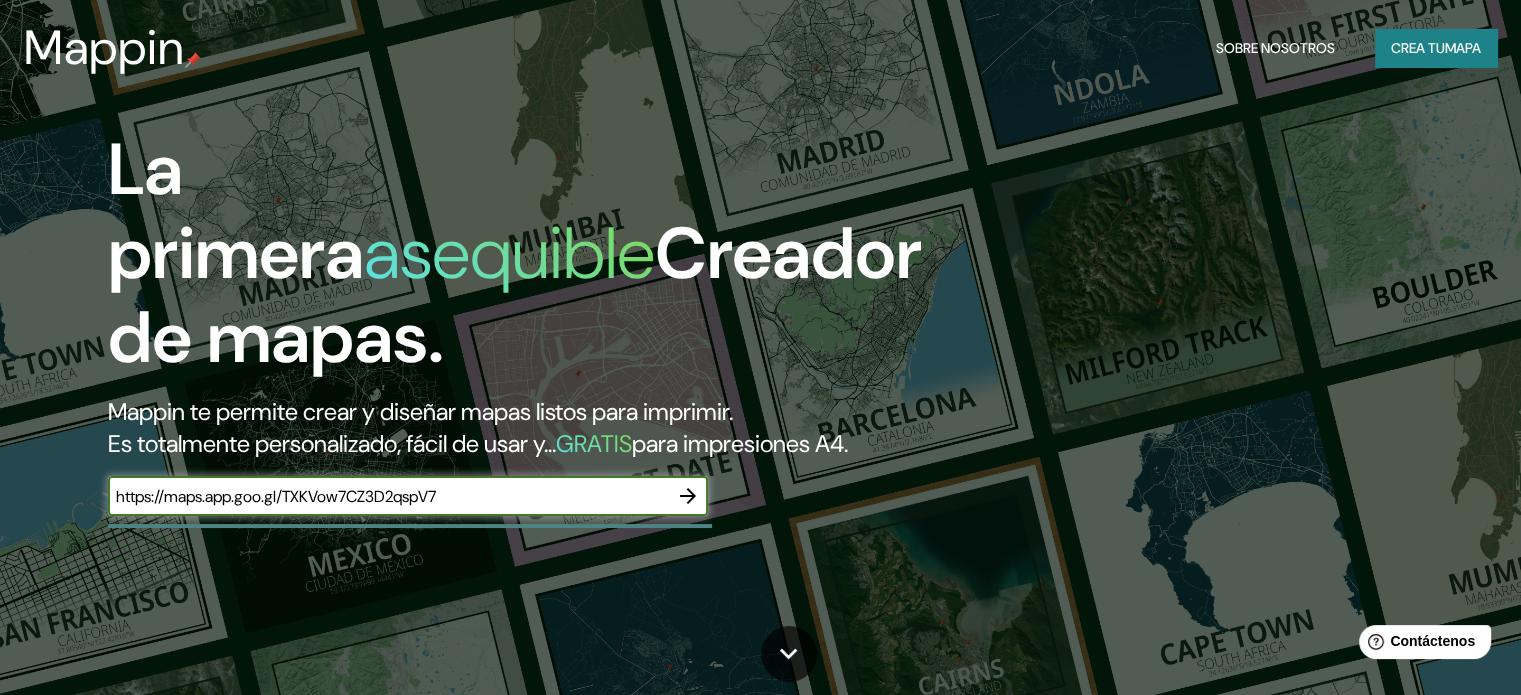 type on "https://maps.app.goo.gl/TXKVow7CZ3D2qspV7" 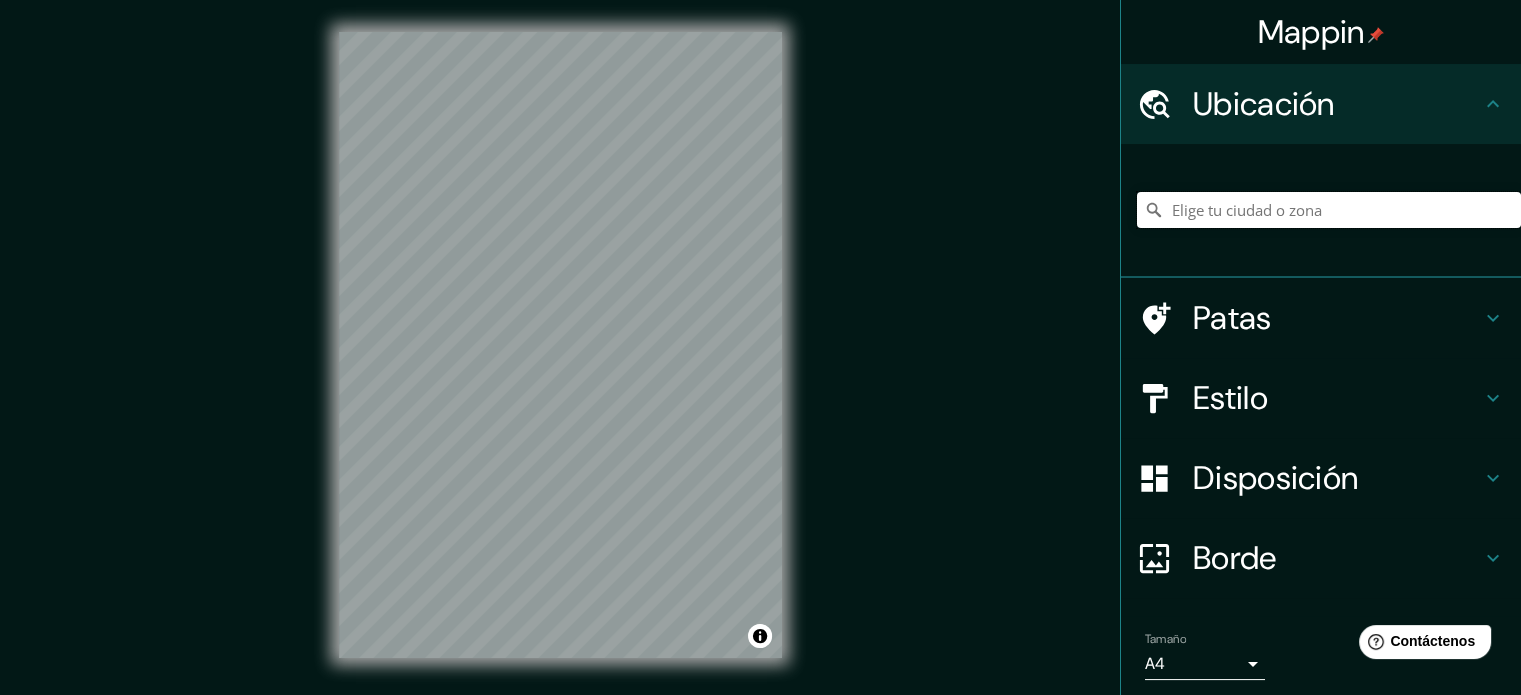 click at bounding box center [1329, 210] 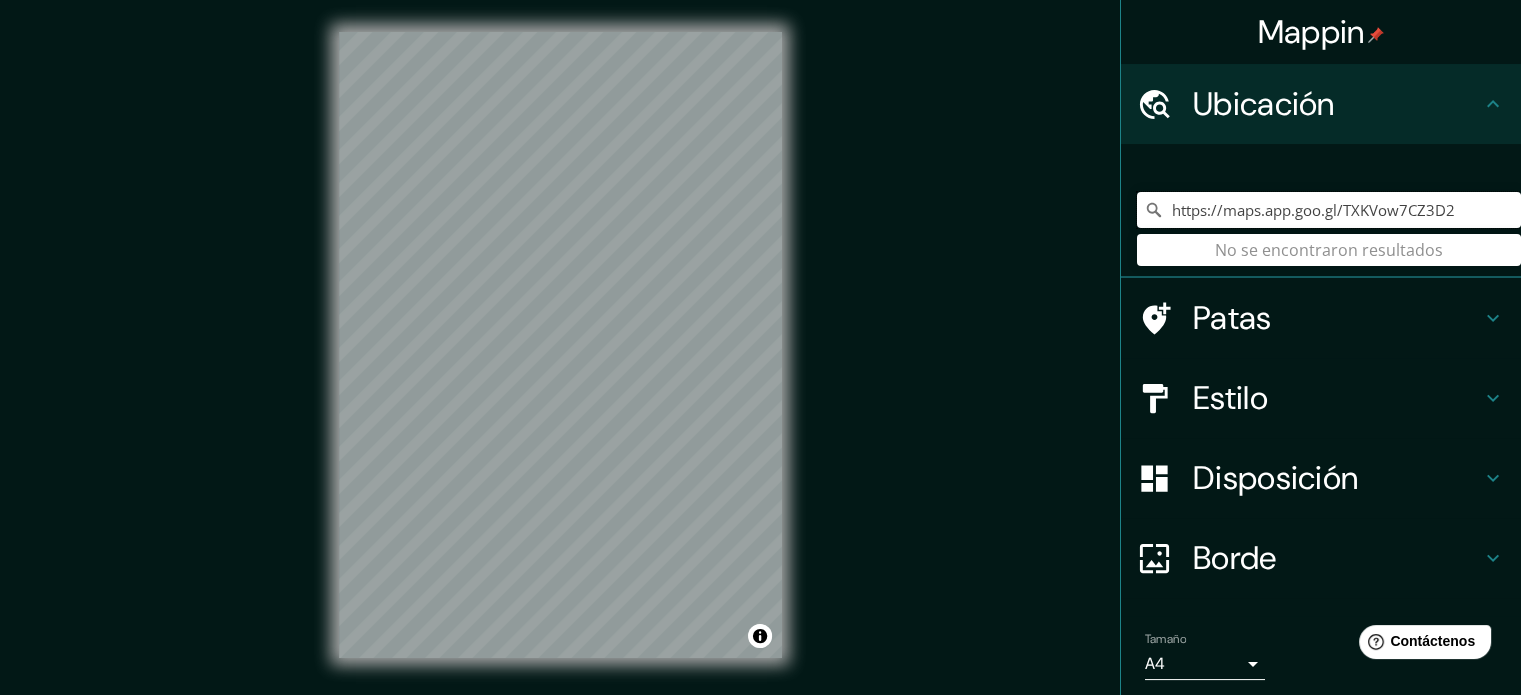 scroll, scrollTop: 0, scrollLeft: 0, axis: both 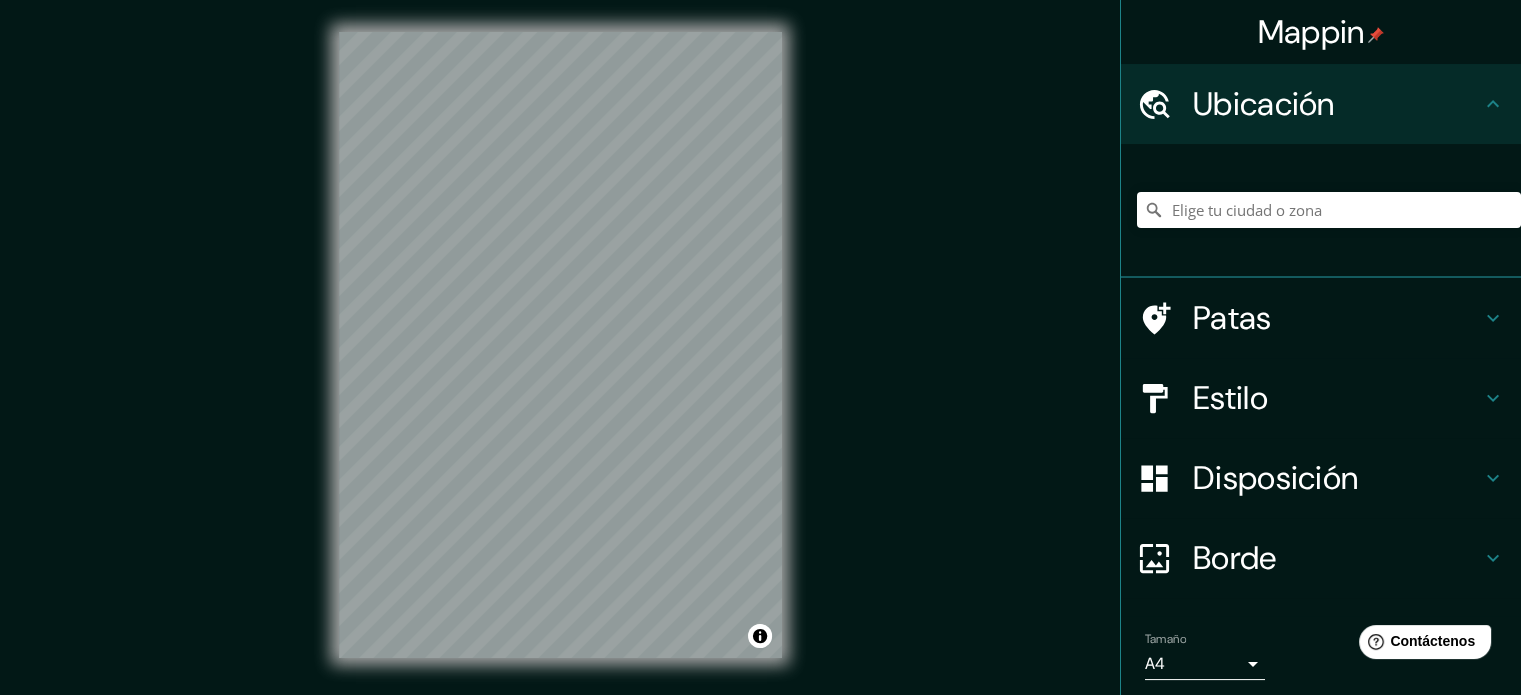 click on "Ubicación" at bounding box center [1337, 104] 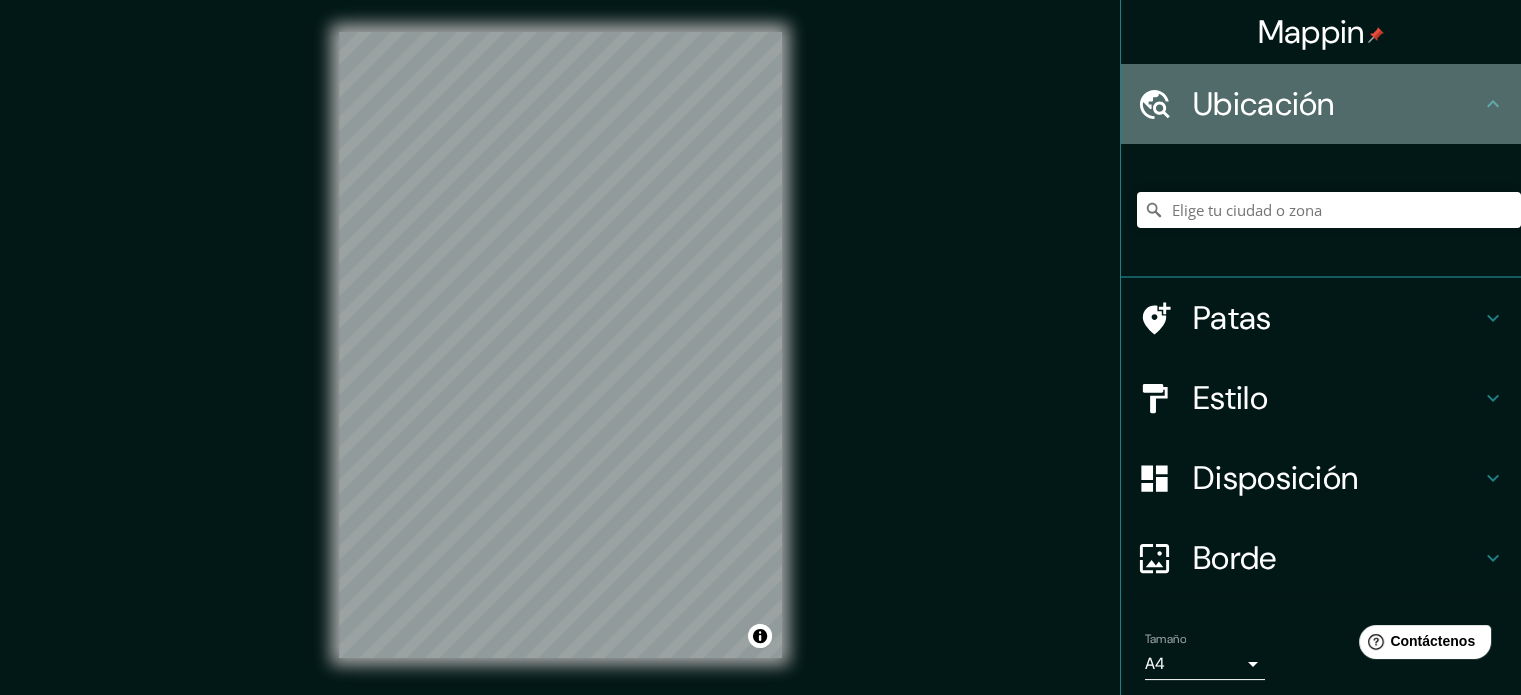 click at bounding box center (1493, 104) 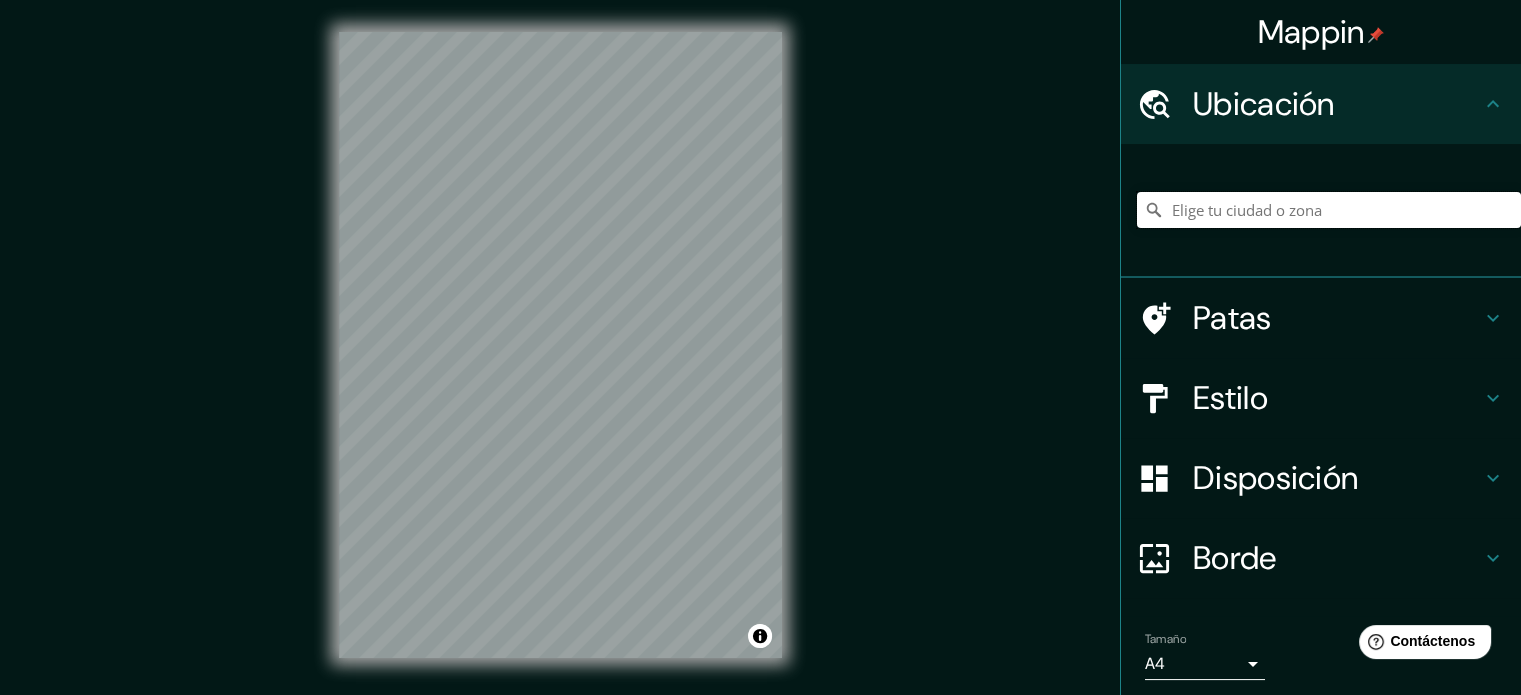 click at bounding box center [1329, 210] 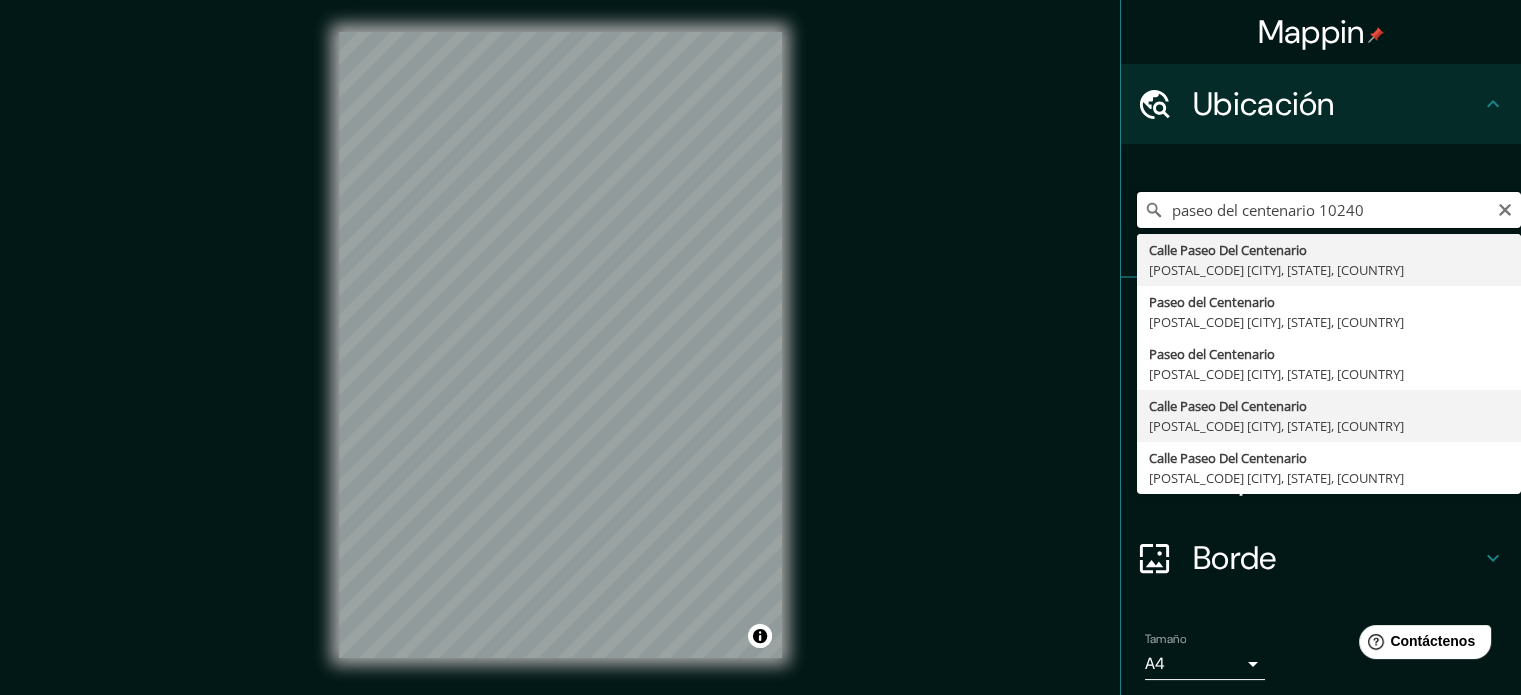 scroll, scrollTop: 33, scrollLeft: 0, axis: vertical 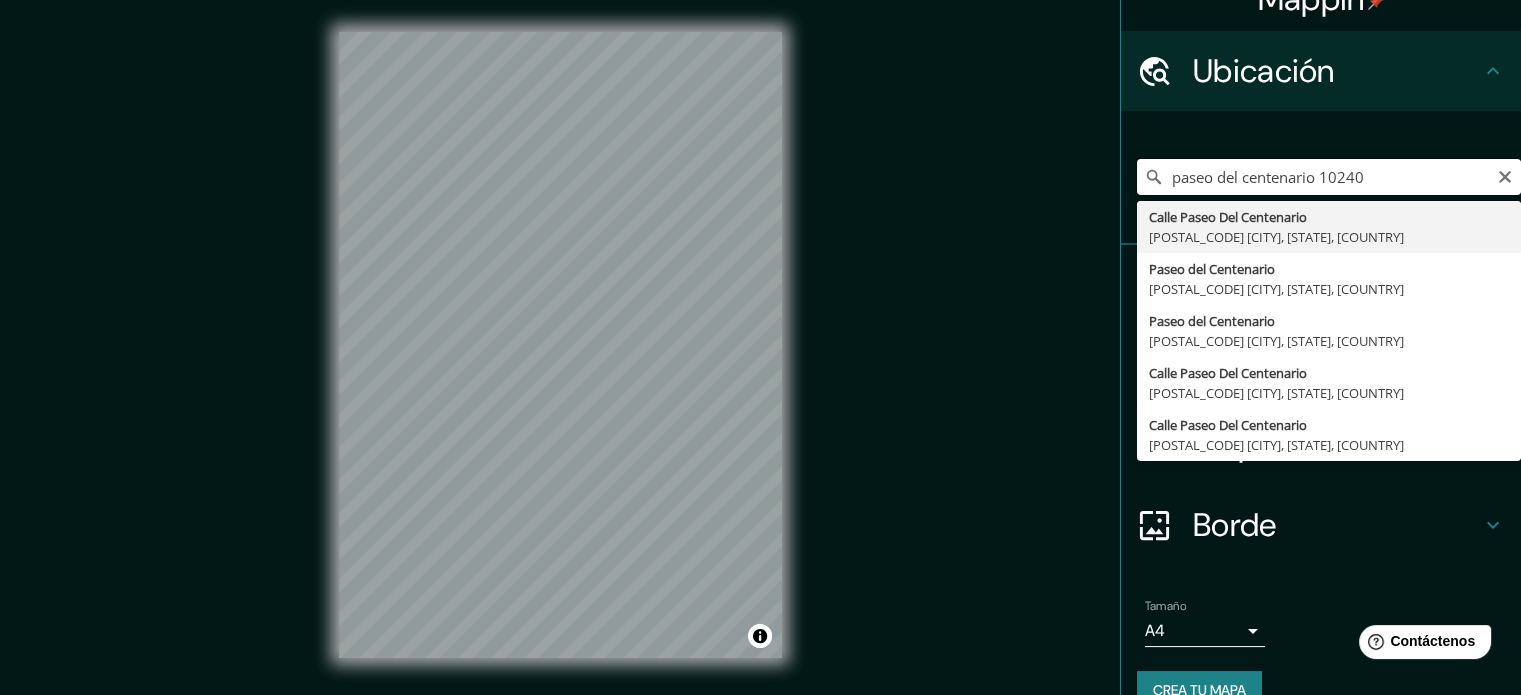 click on "paseo del centenario 10240" at bounding box center [1329, 177] 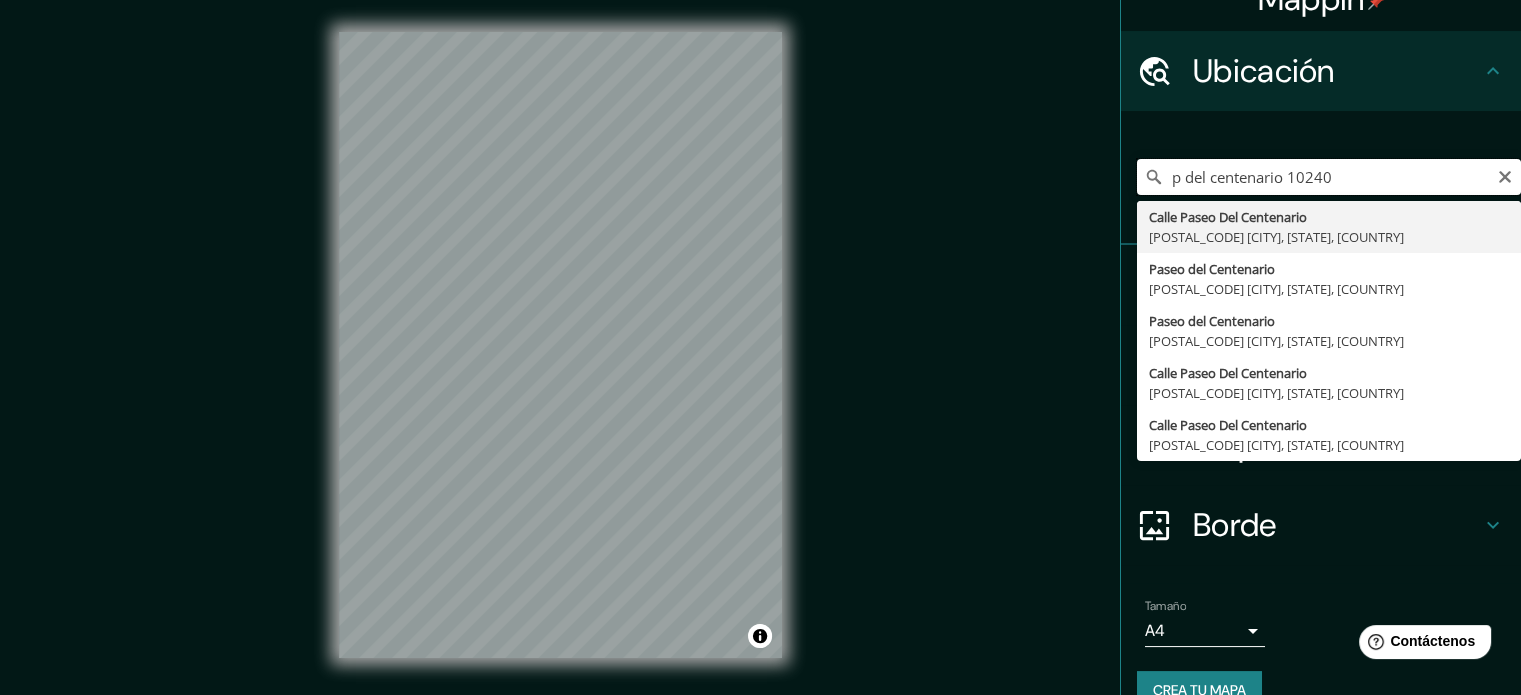 drag, startPoint x: 1330, startPoint y: 179, endPoint x: 1119, endPoint y: 181, distance: 211.00948 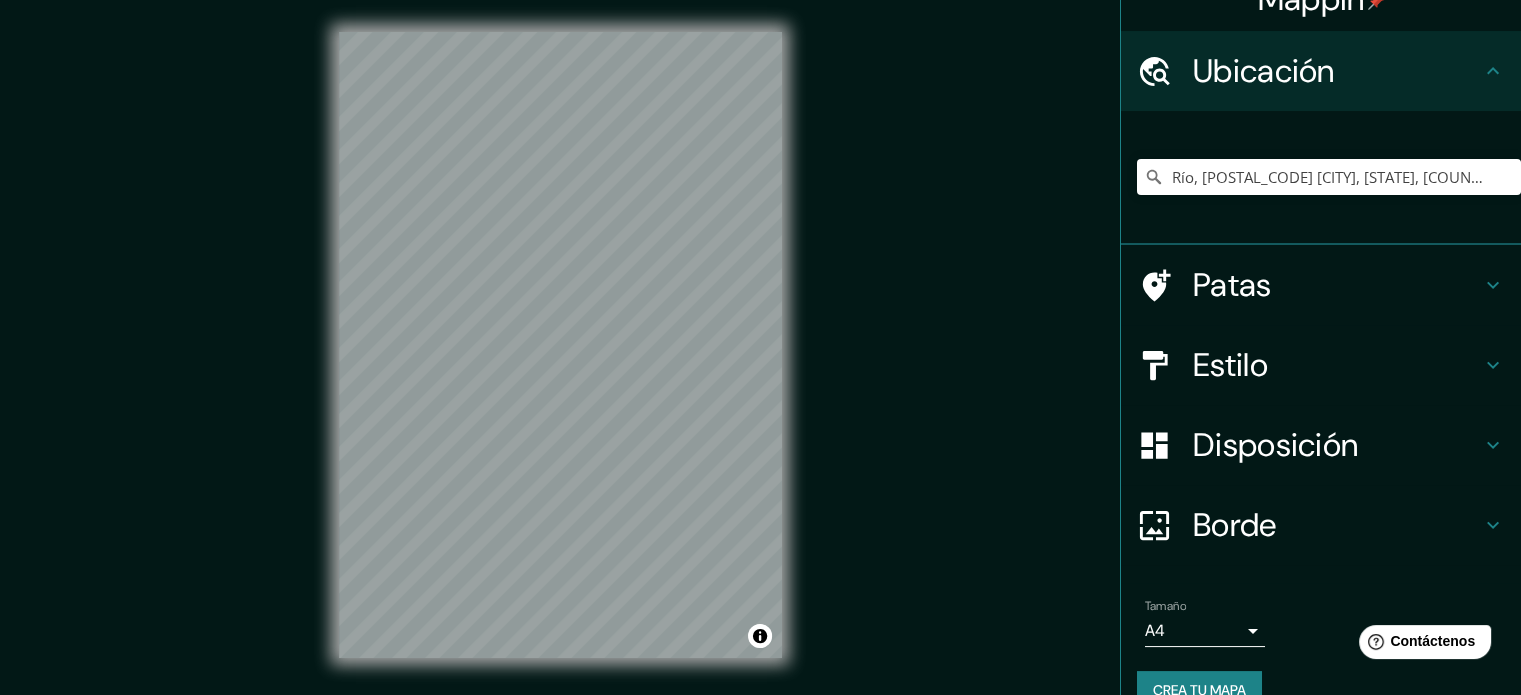 click on "© Mapbox   © OpenStreetMap   Improve this map" at bounding box center [560, 345] 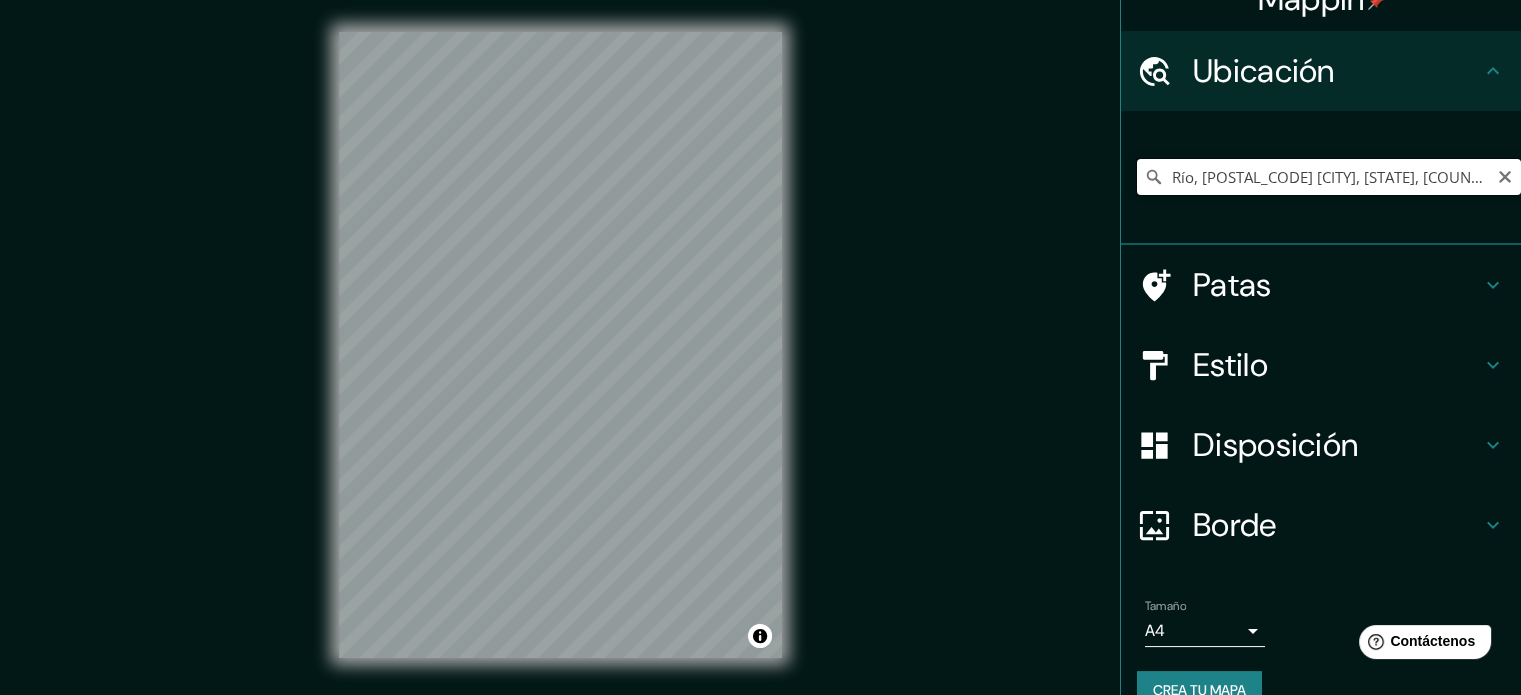 click on "Río, [POSTAL_CODE] [CITY], [STATE], [COUNTRY]" at bounding box center (1329, 177) 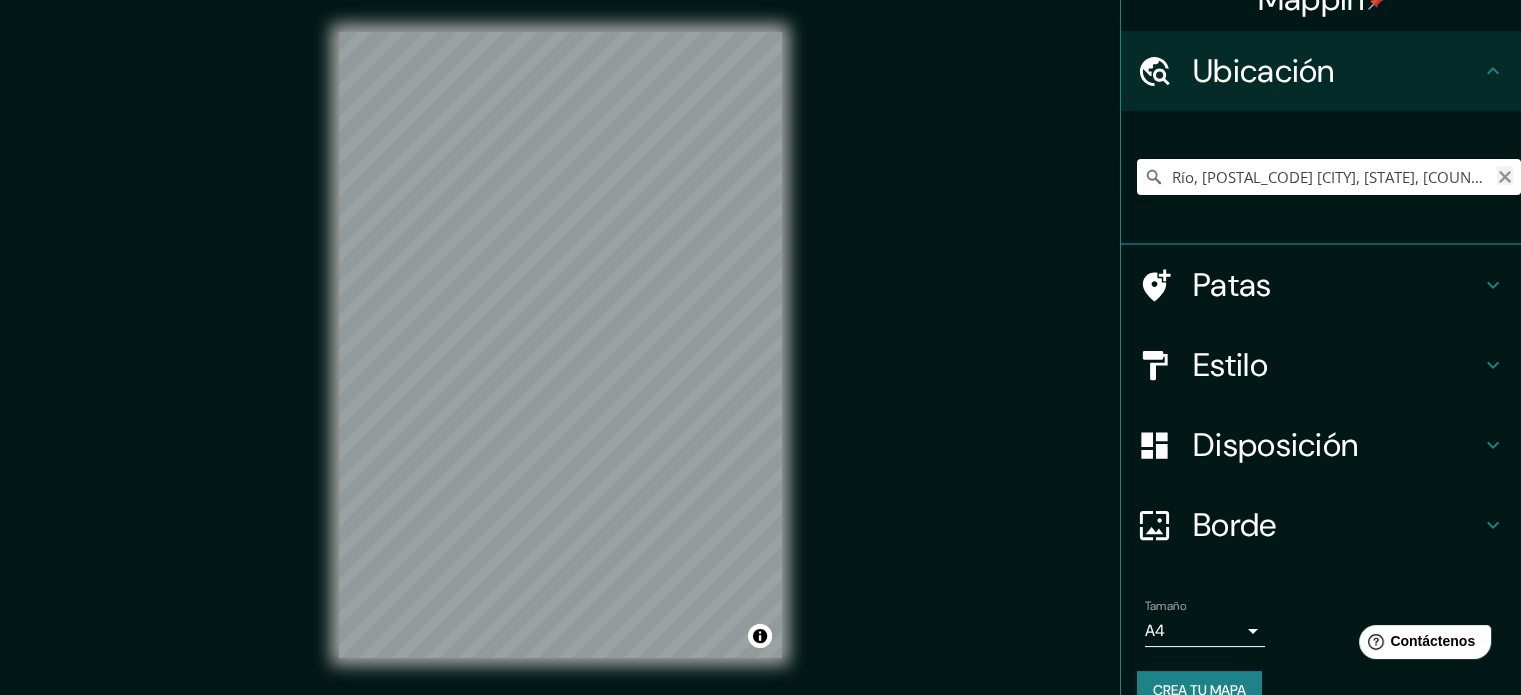 click at bounding box center [1505, 177] 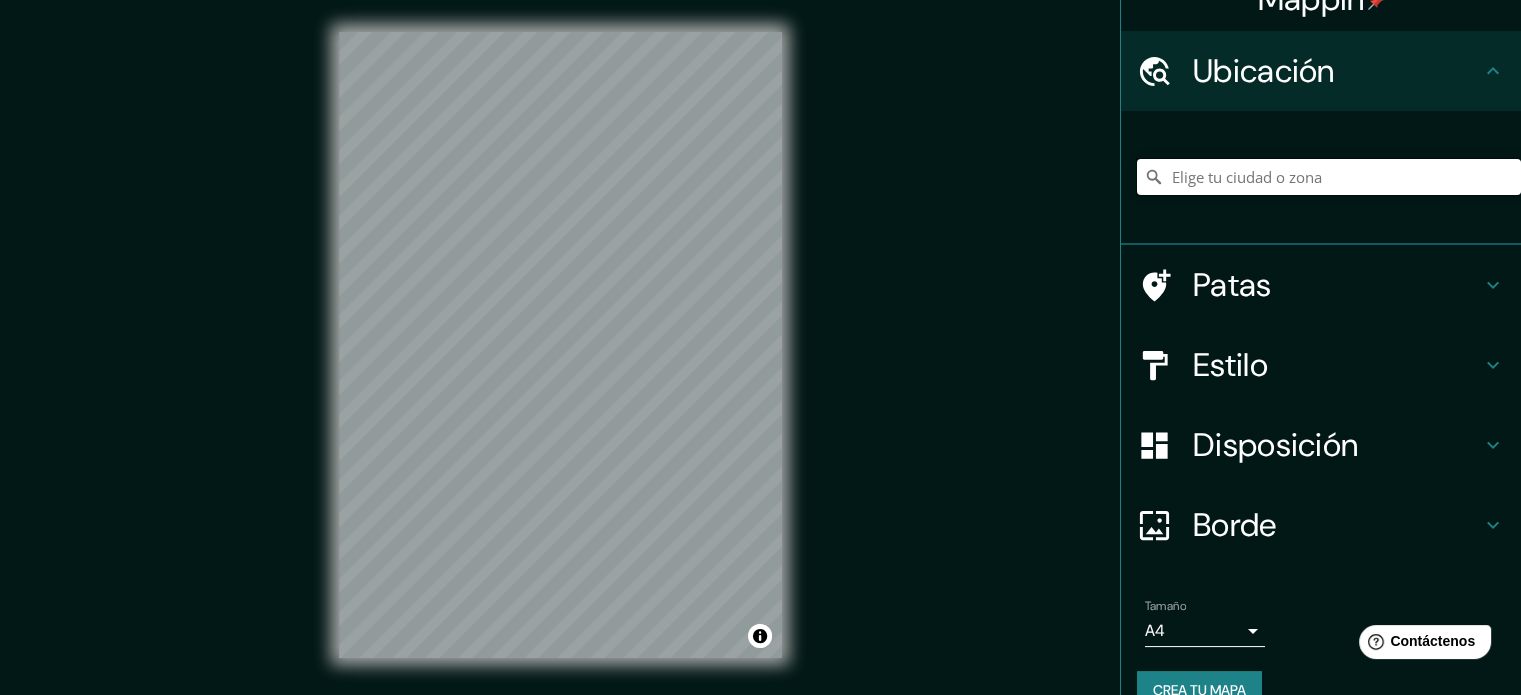 paste on "P.º del Centenario 10240, Zona Urbana Rio Tijuana, [POSTAL_CODE] [CITY], [STATE]" 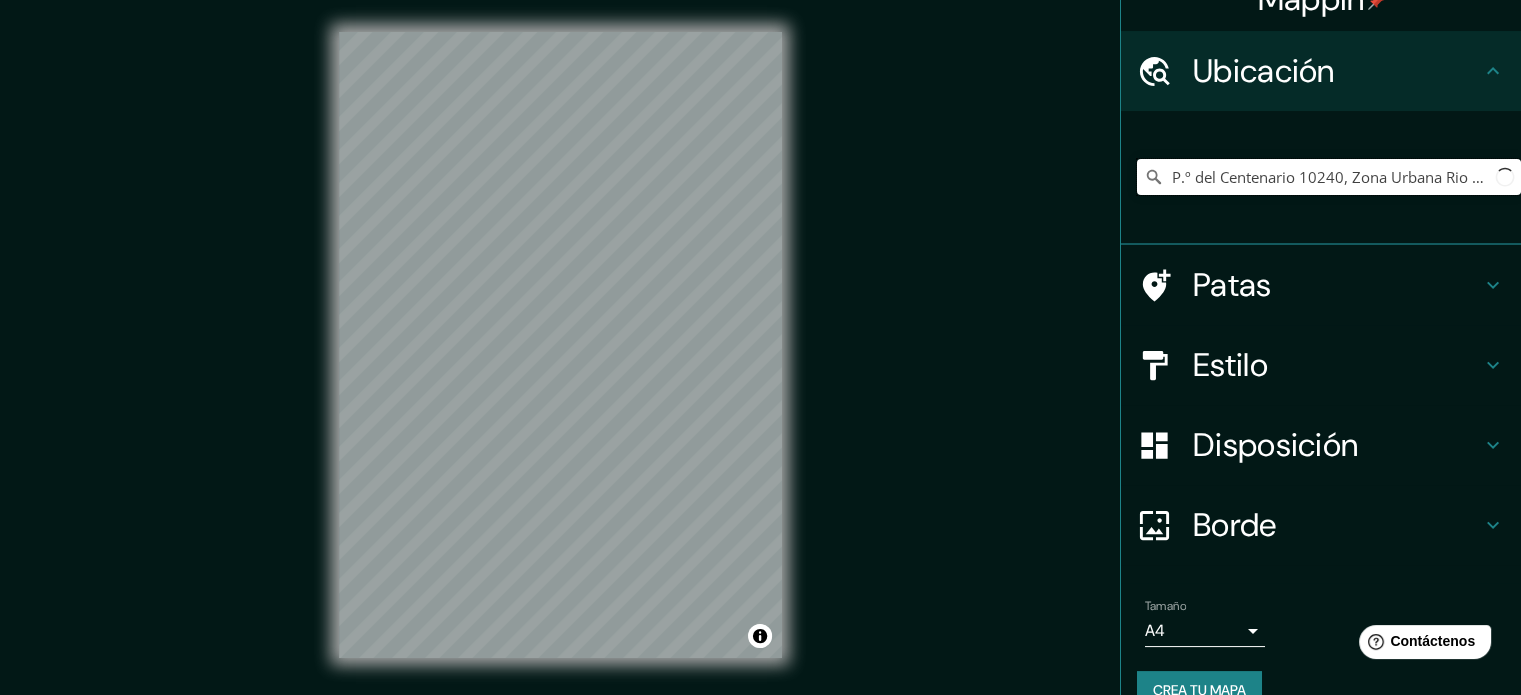 scroll, scrollTop: 0, scrollLeft: 177, axis: horizontal 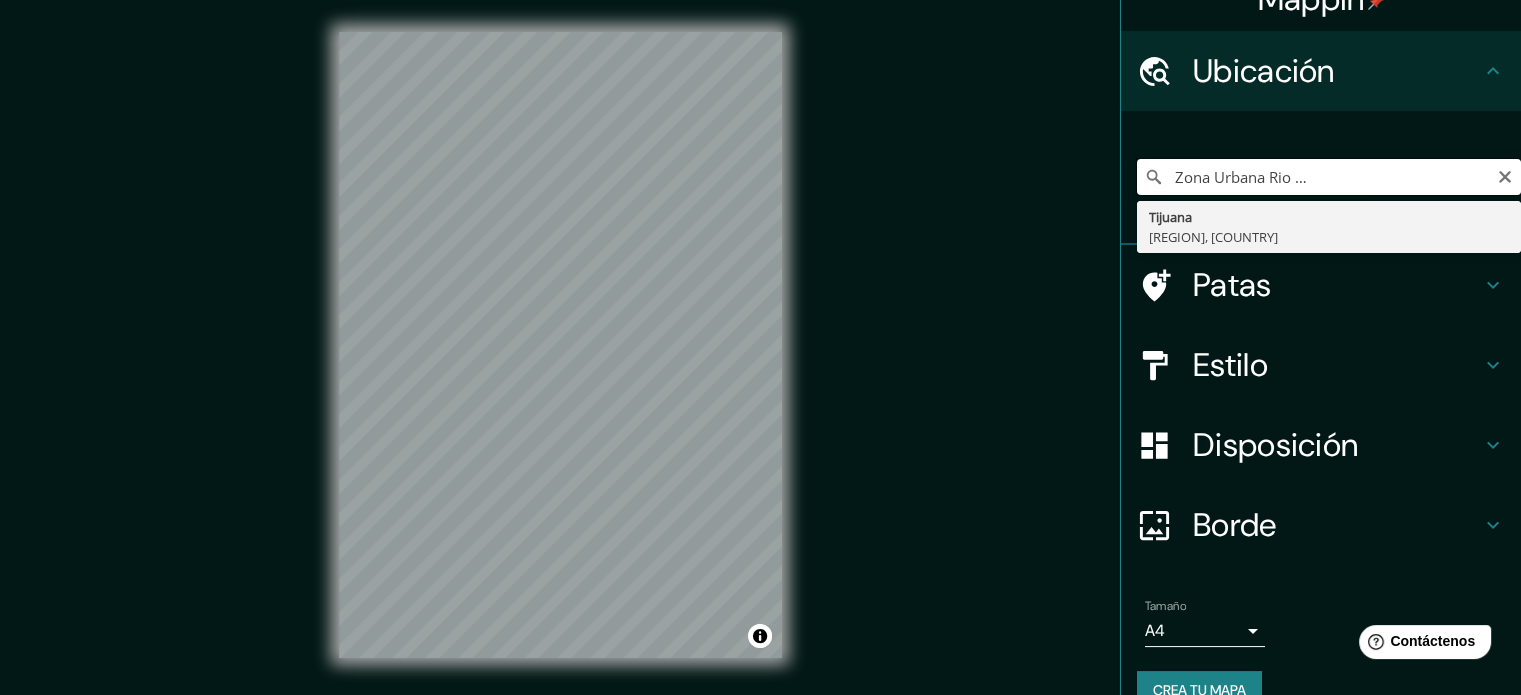type on "P.º del Centenario 10240, Zona Urbana Rio Tijuana, [POSTAL_CODE] [CITY], [STATE]" 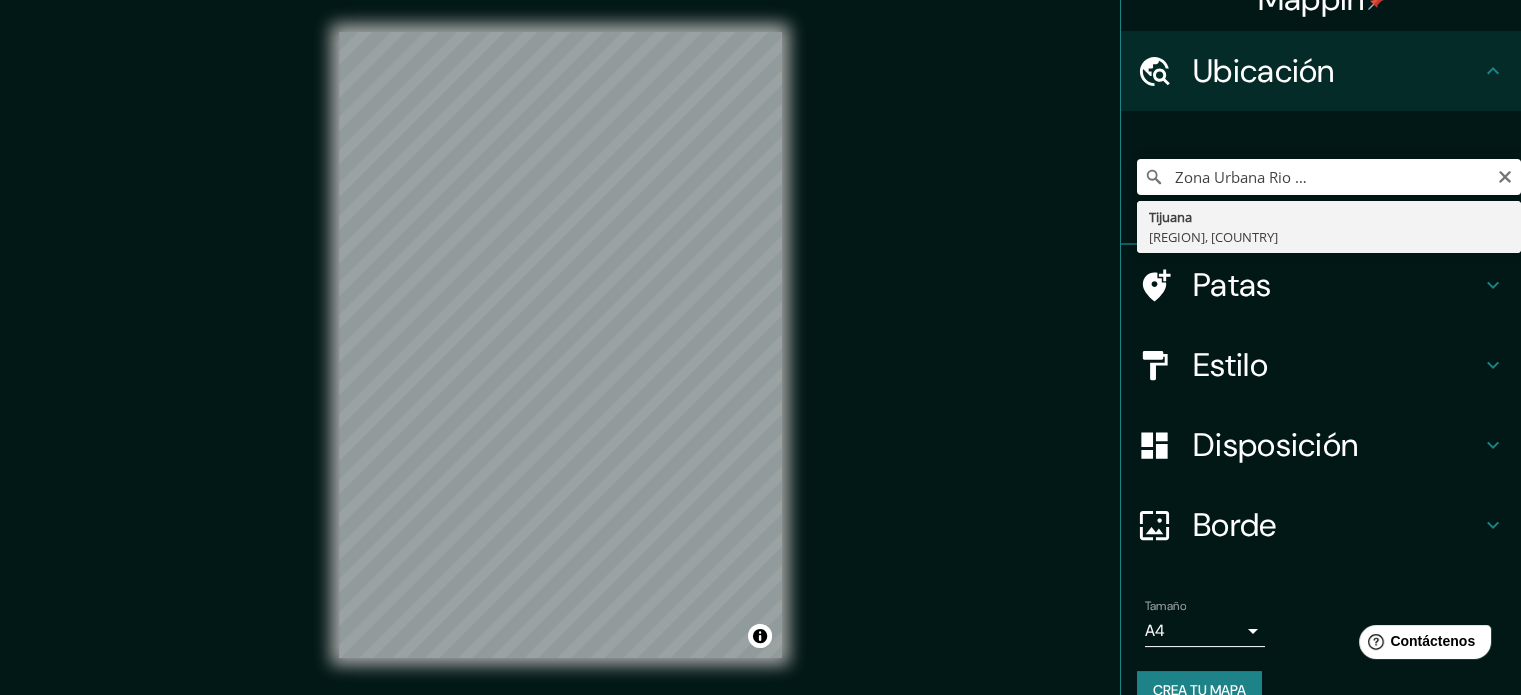 scroll, scrollTop: 0, scrollLeft: 0, axis: both 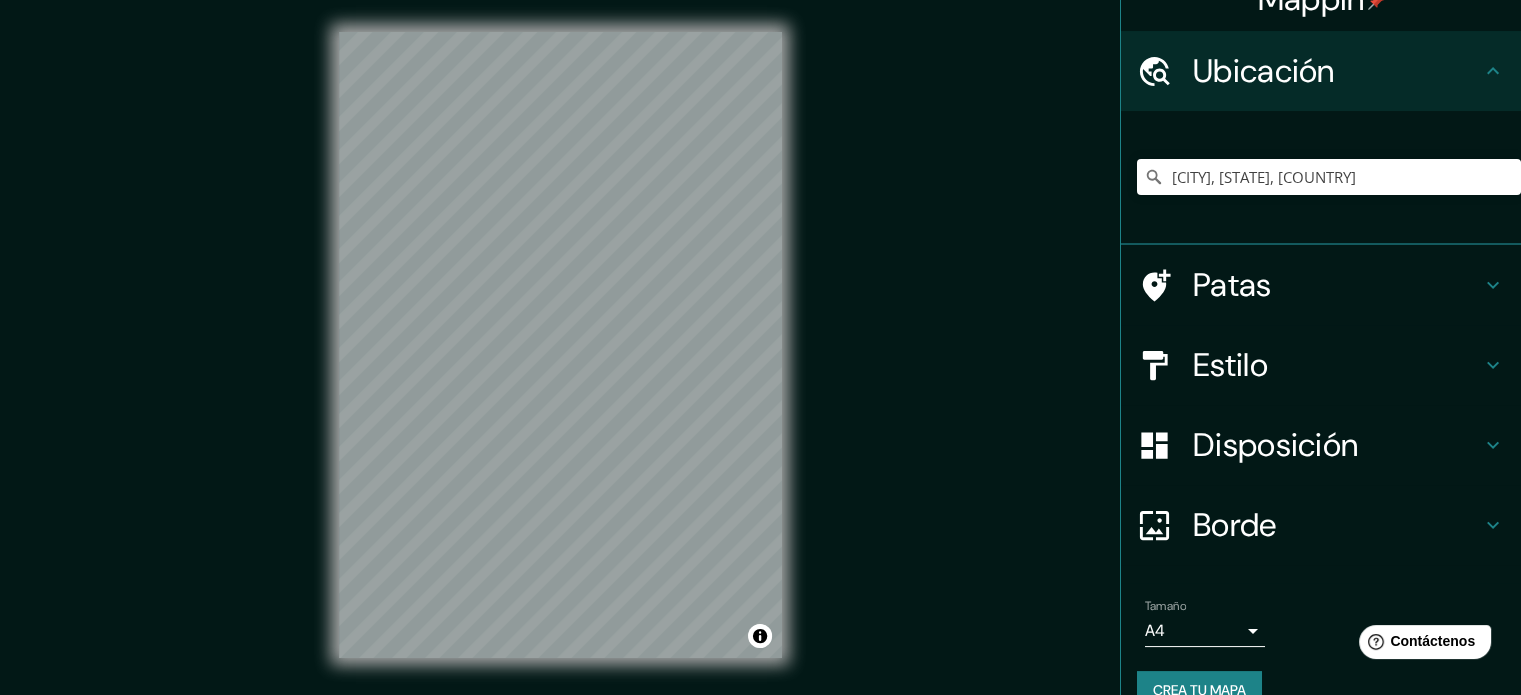 click on "Mappin Ubicación Tijuana, Baja California, México Patas Estilo Disposición Borde Elige un borde.  Consejo  : puedes opacar las capas del marco para crear efectos geniales. Ninguno Simple Transparente Elegante Tamaño A4 single Crea tu mapa © Mapbox   © OpenStreetMap   Improve this map Si tiene algún problema, sugerencia o inquietud, envíe un correo electrónico a  help@mappin.pro  .   . ." at bounding box center (760, 361) 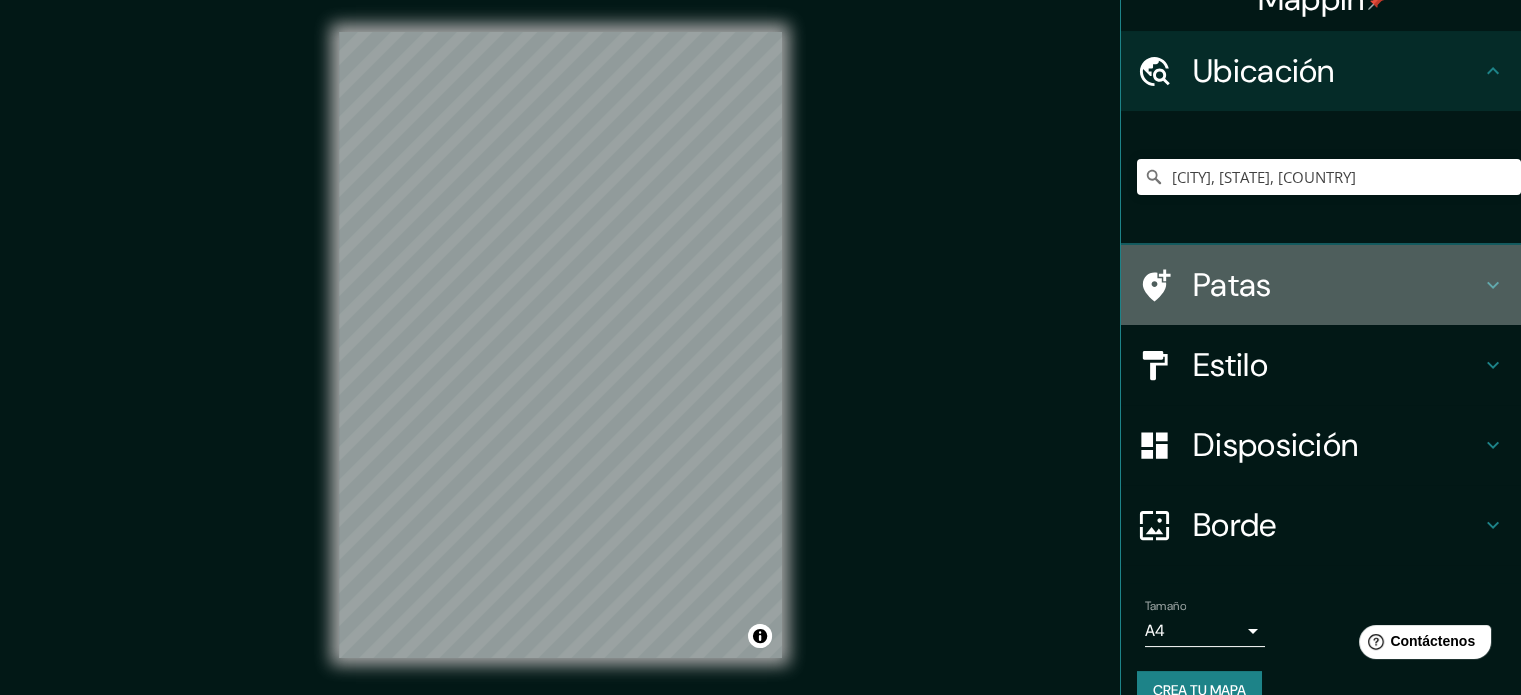 click on "Patas" at bounding box center (1264, 71) 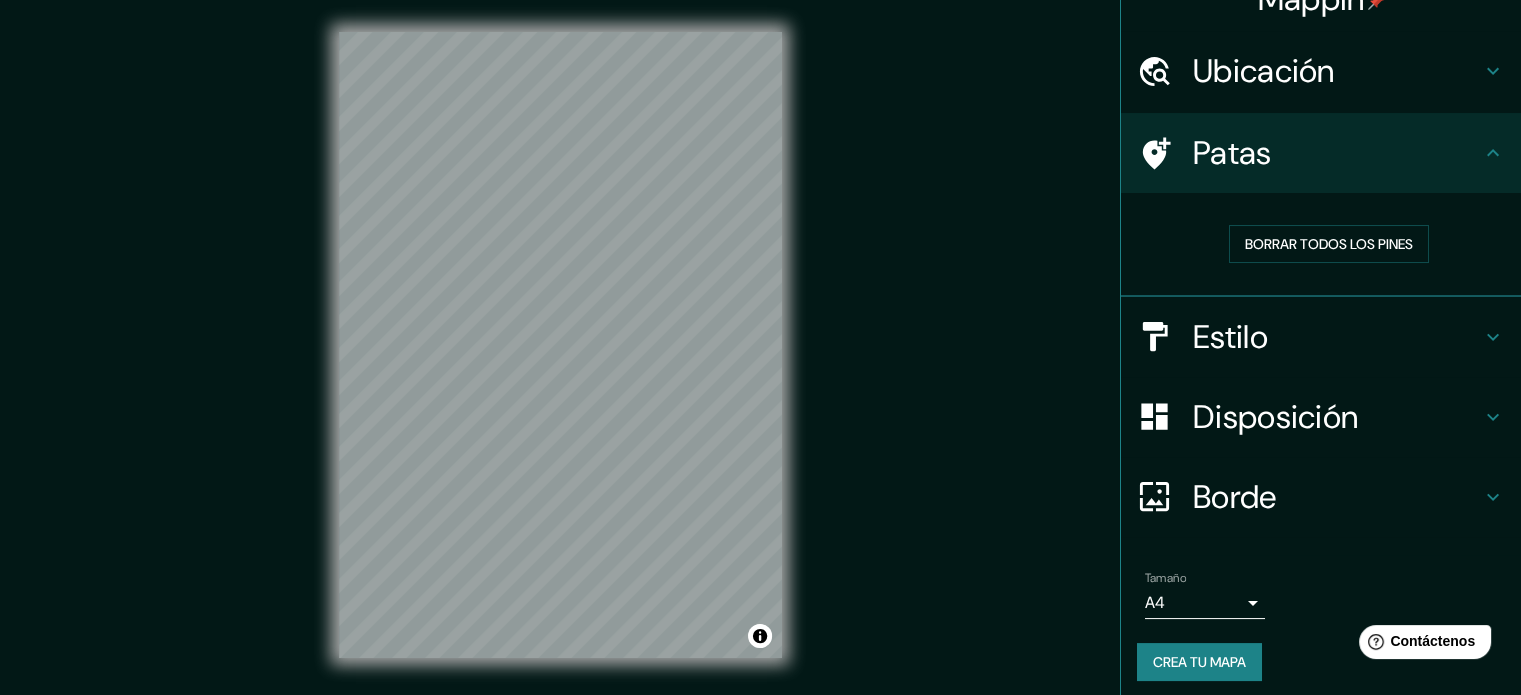 click at bounding box center [1154, 153] 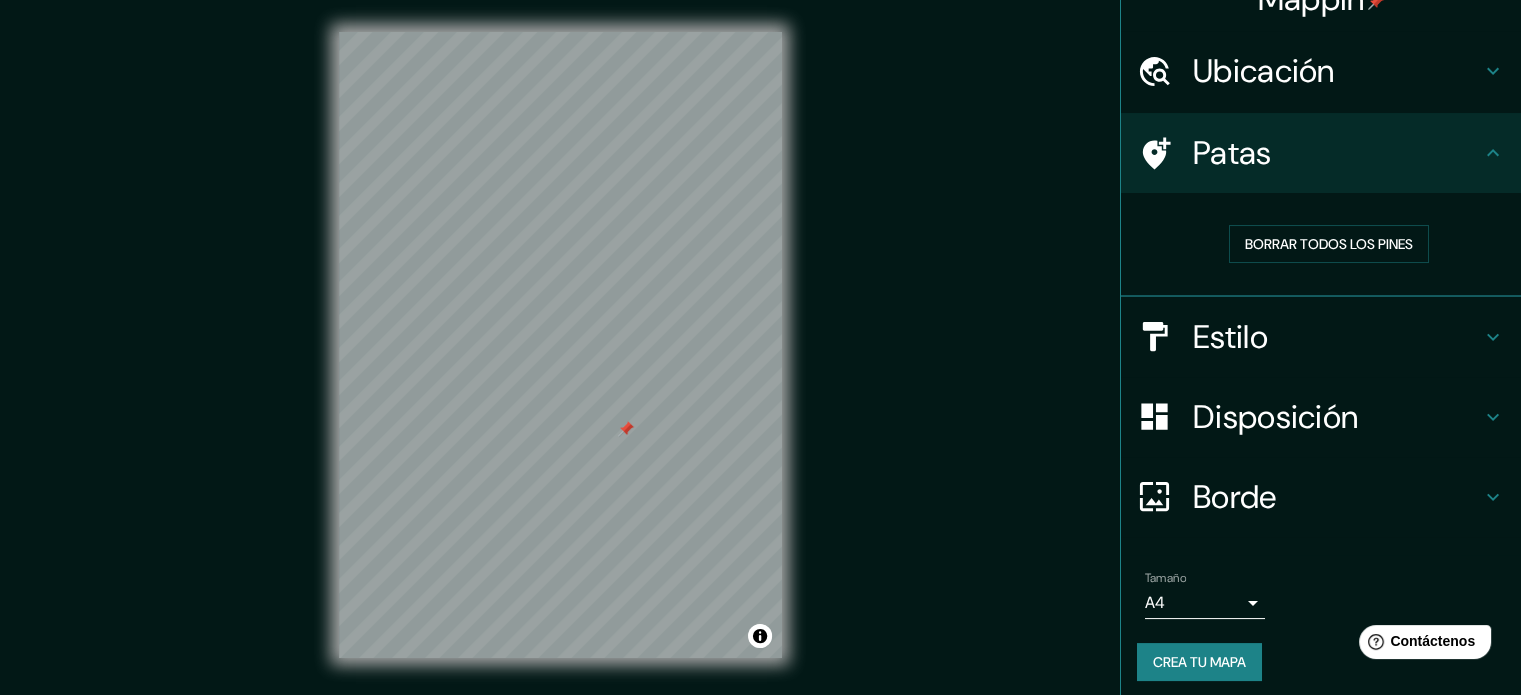 click at bounding box center (626, 429) 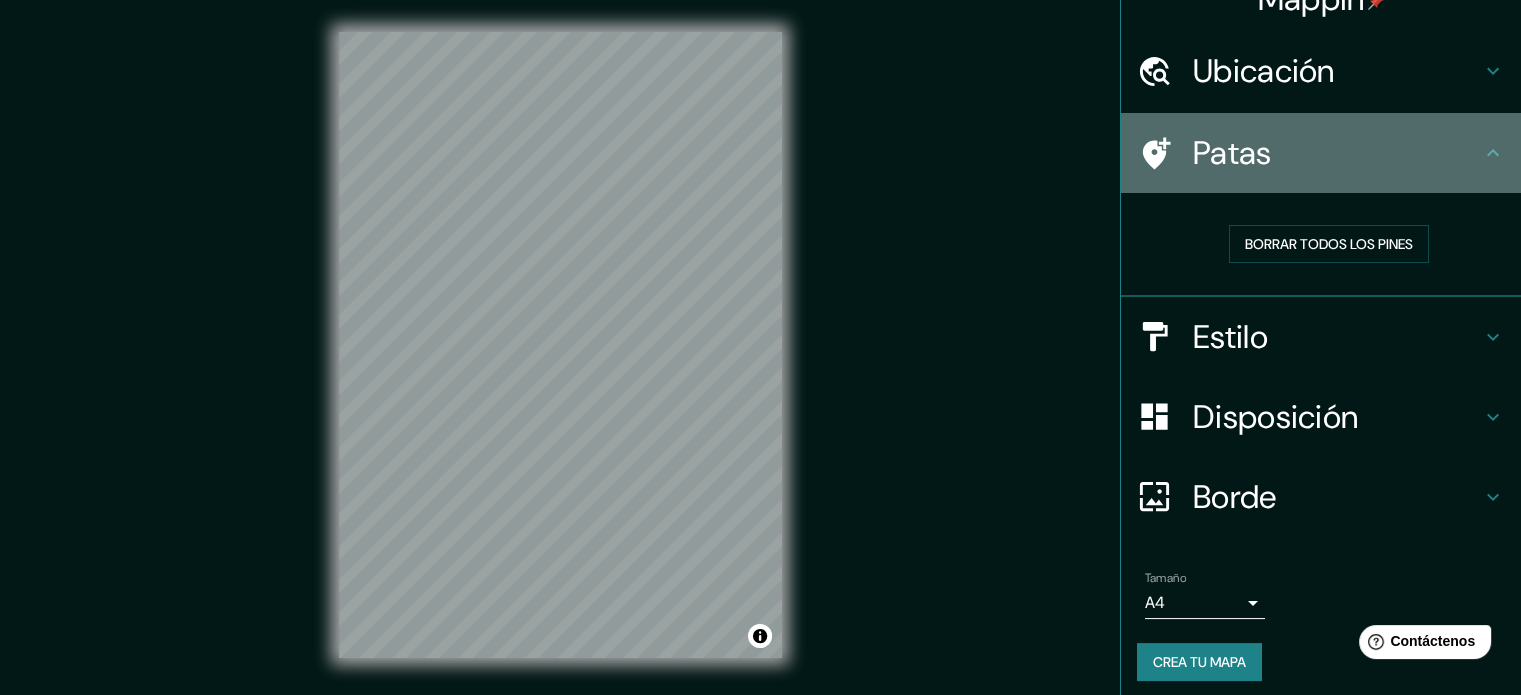 click at bounding box center [1493, 153] 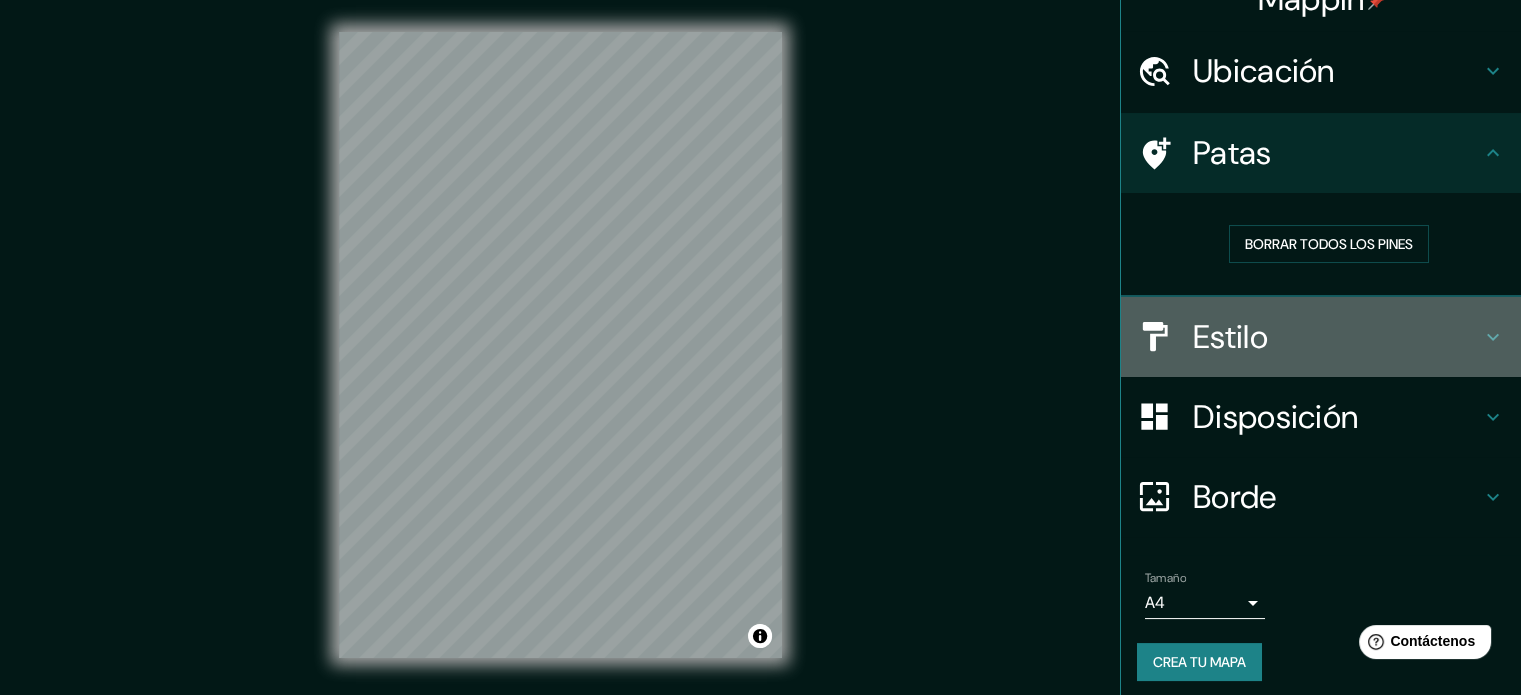 click at bounding box center (1493, 71) 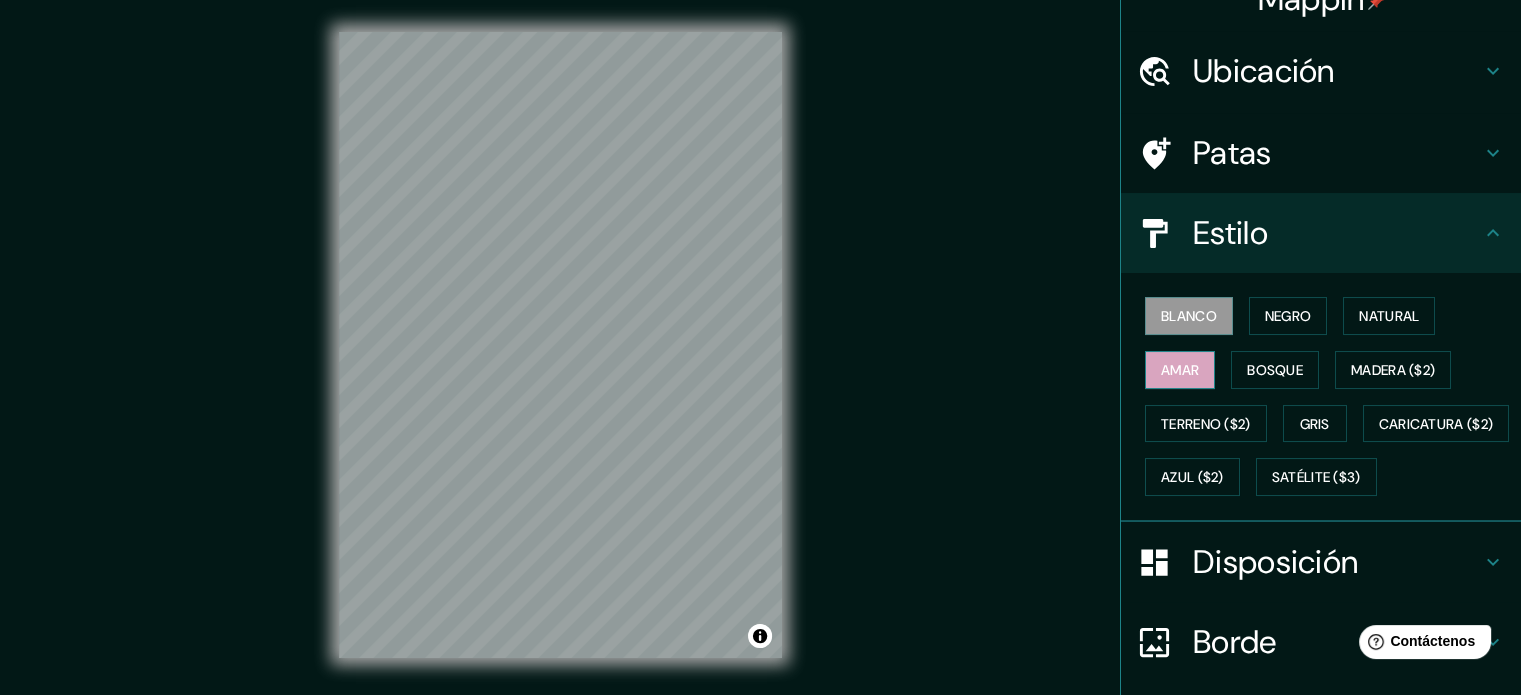 click on "Amar" at bounding box center (1180, 370) 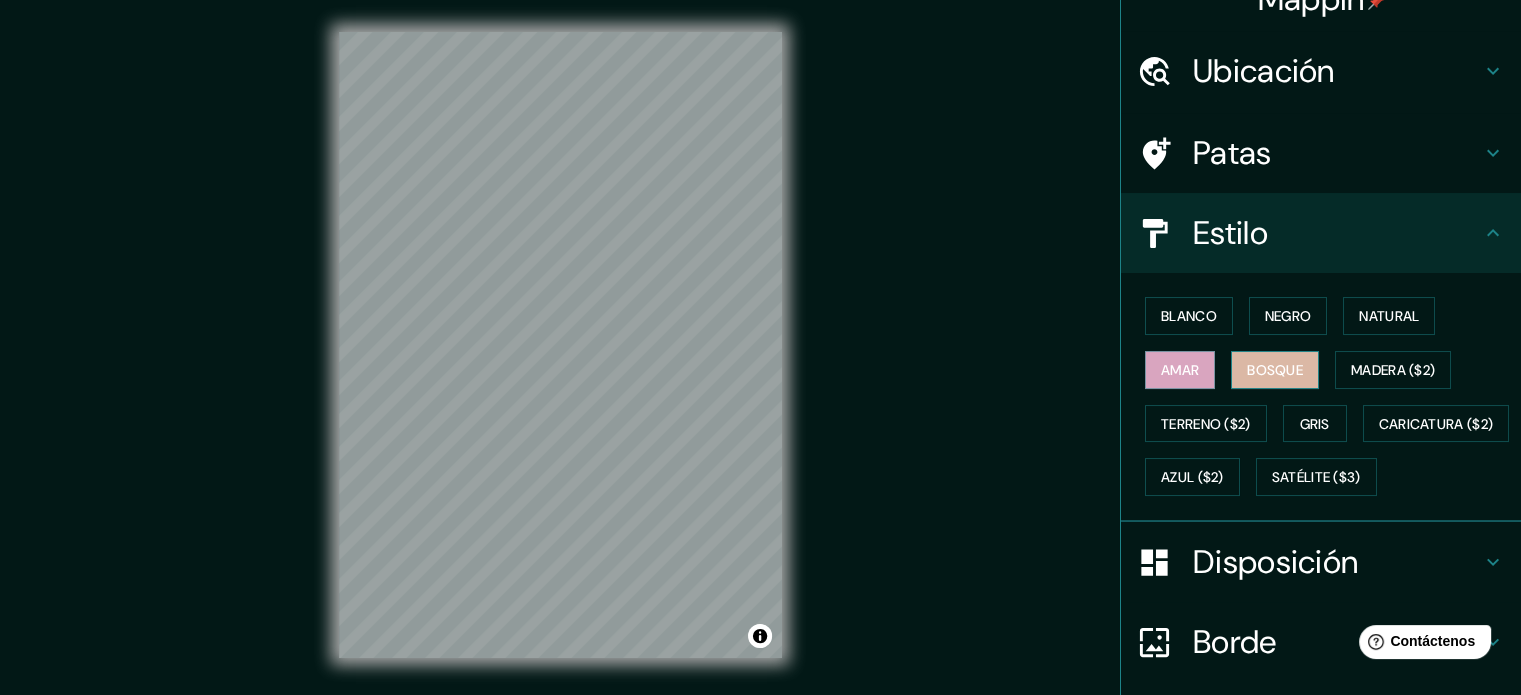 click on "Bosque" at bounding box center [1275, 370] 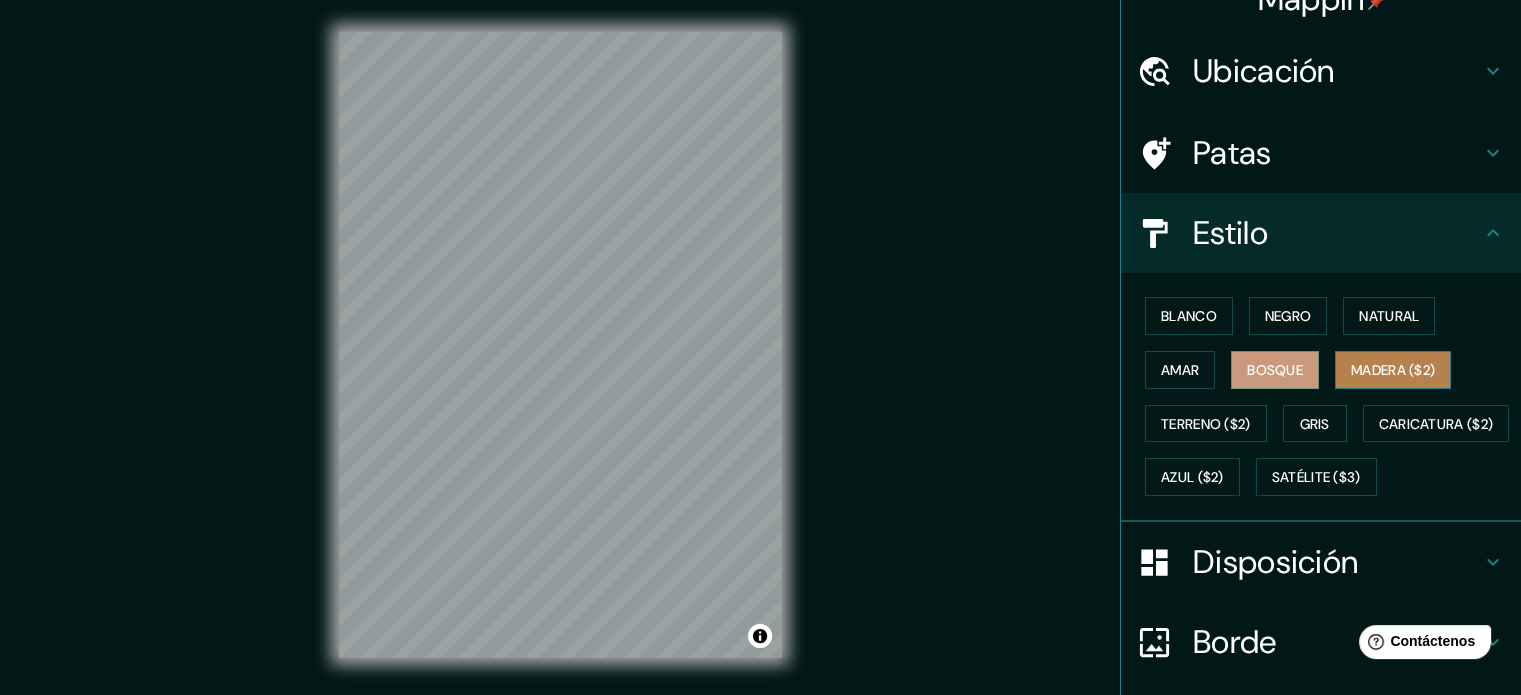 click on "Madera ($2)" at bounding box center (1393, 370) 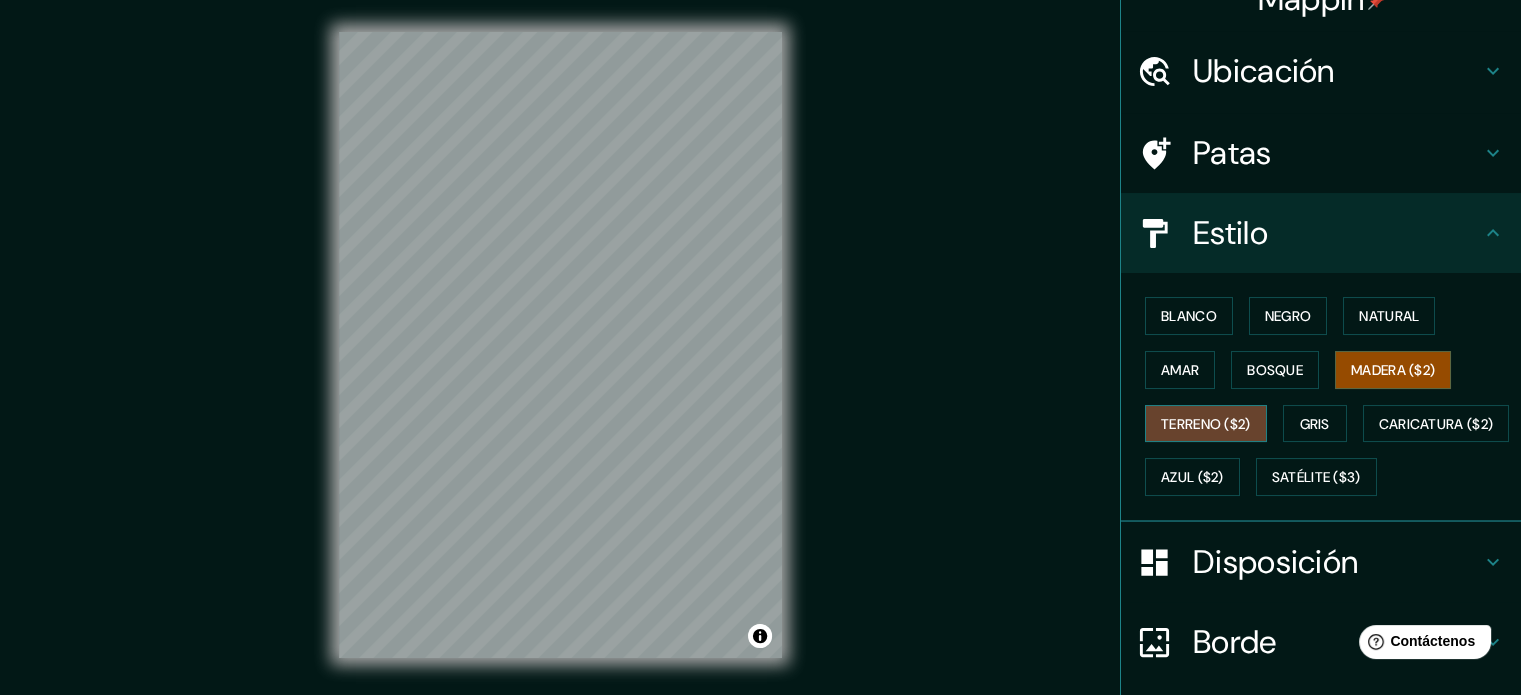 click on "Terreno ($2)" at bounding box center (1206, 424) 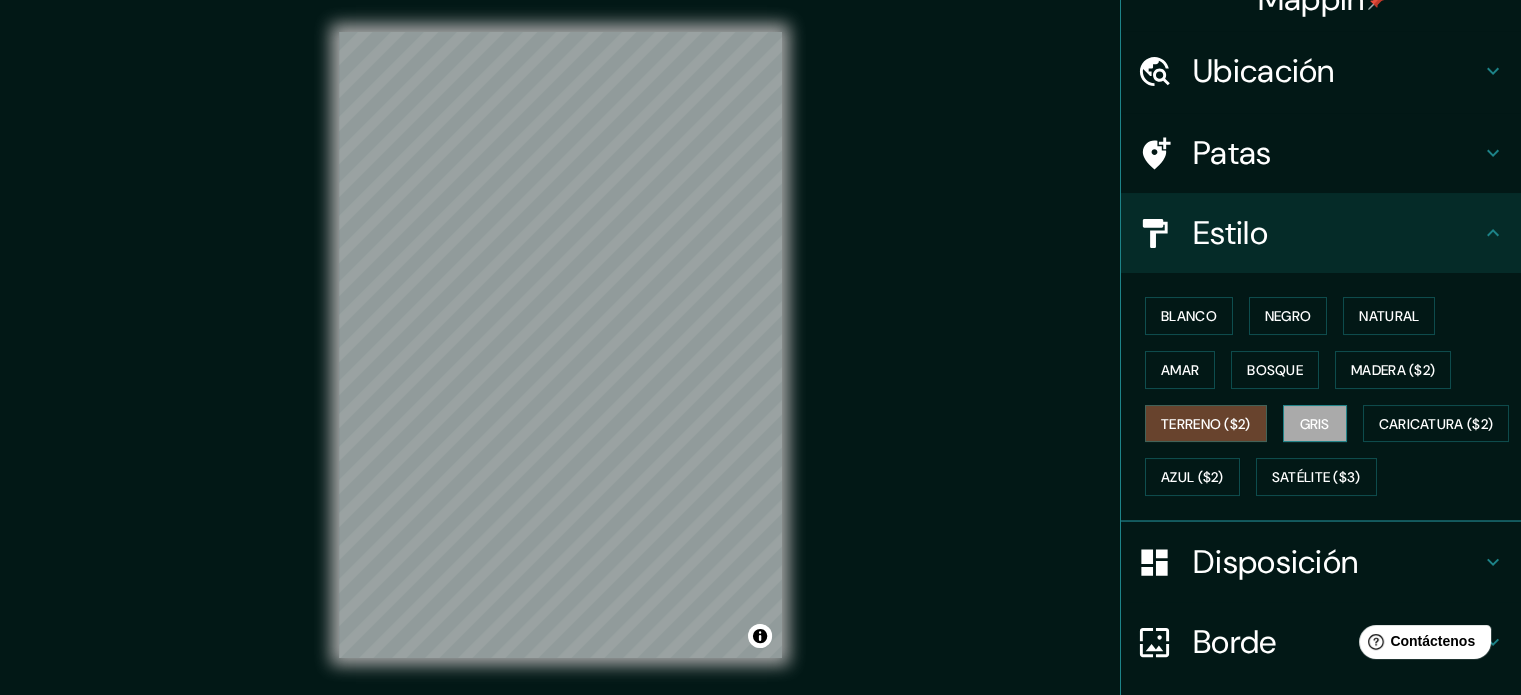 click on "Gris" at bounding box center (1315, 424) 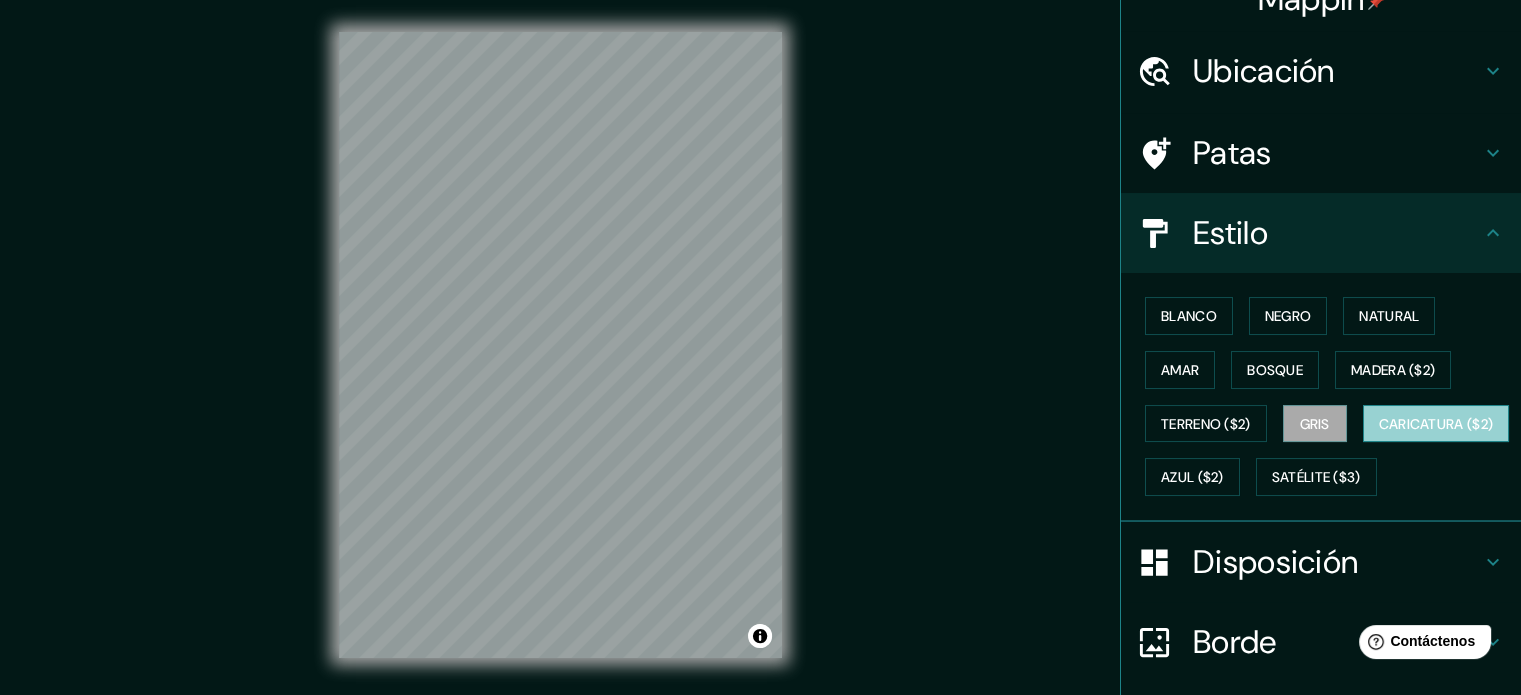 click on "Caricatura ($2)" at bounding box center (1436, 424) 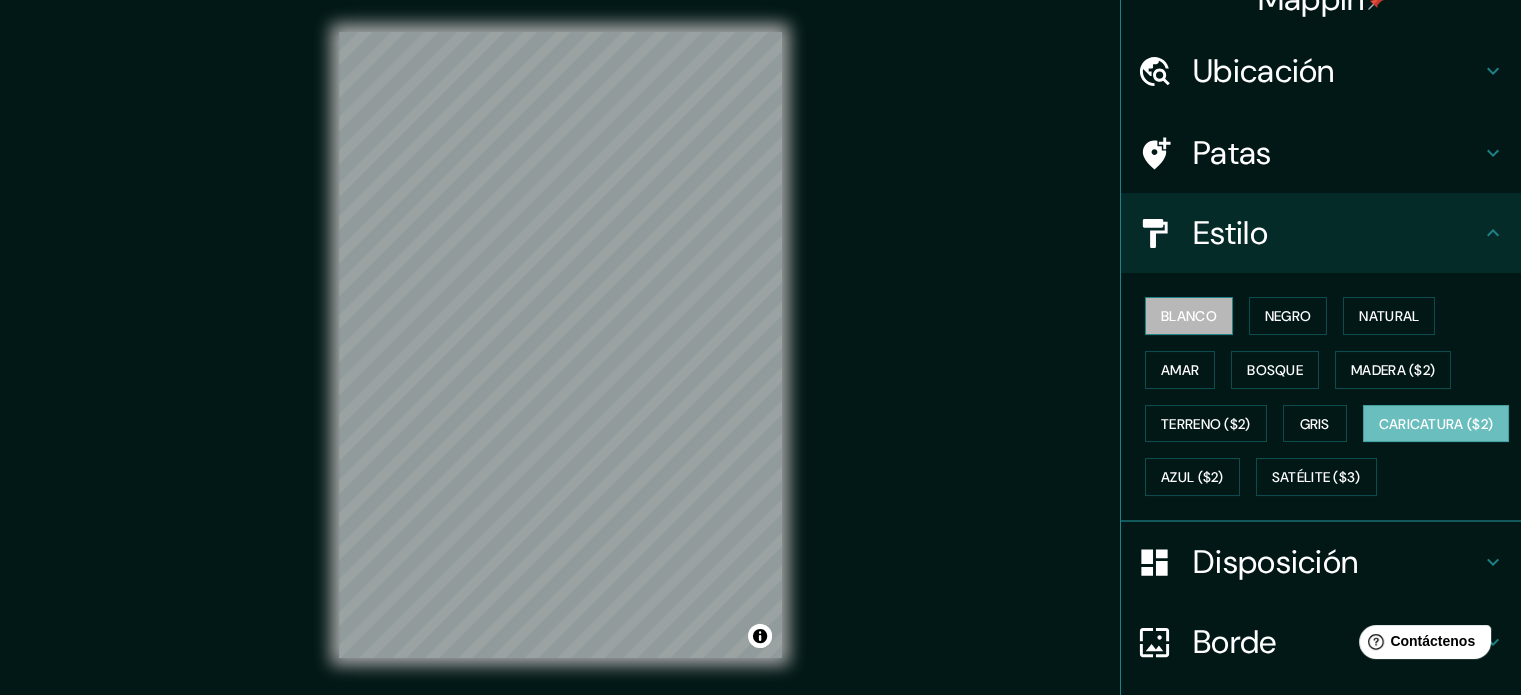 click on "Blanco" at bounding box center [1189, 316] 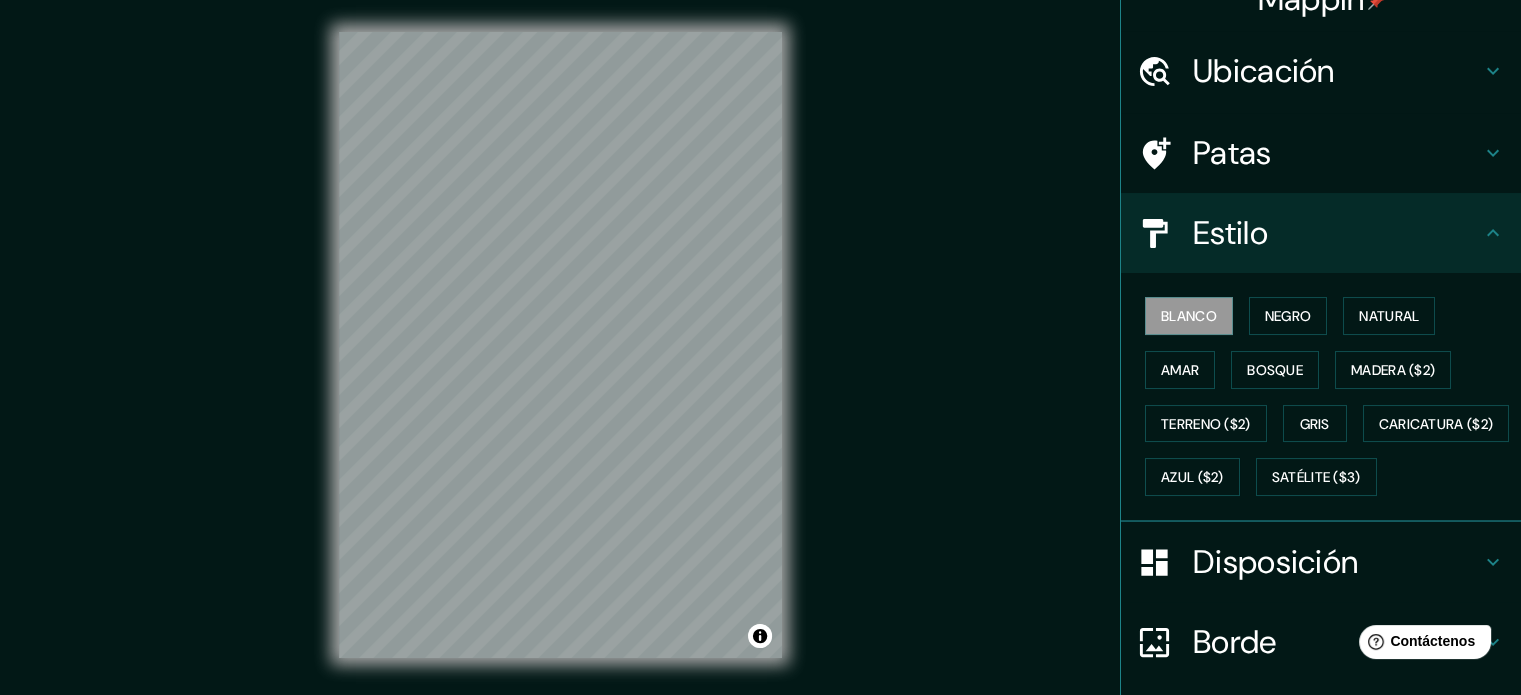 click on "Disposición" at bounding box center (1264, 71) 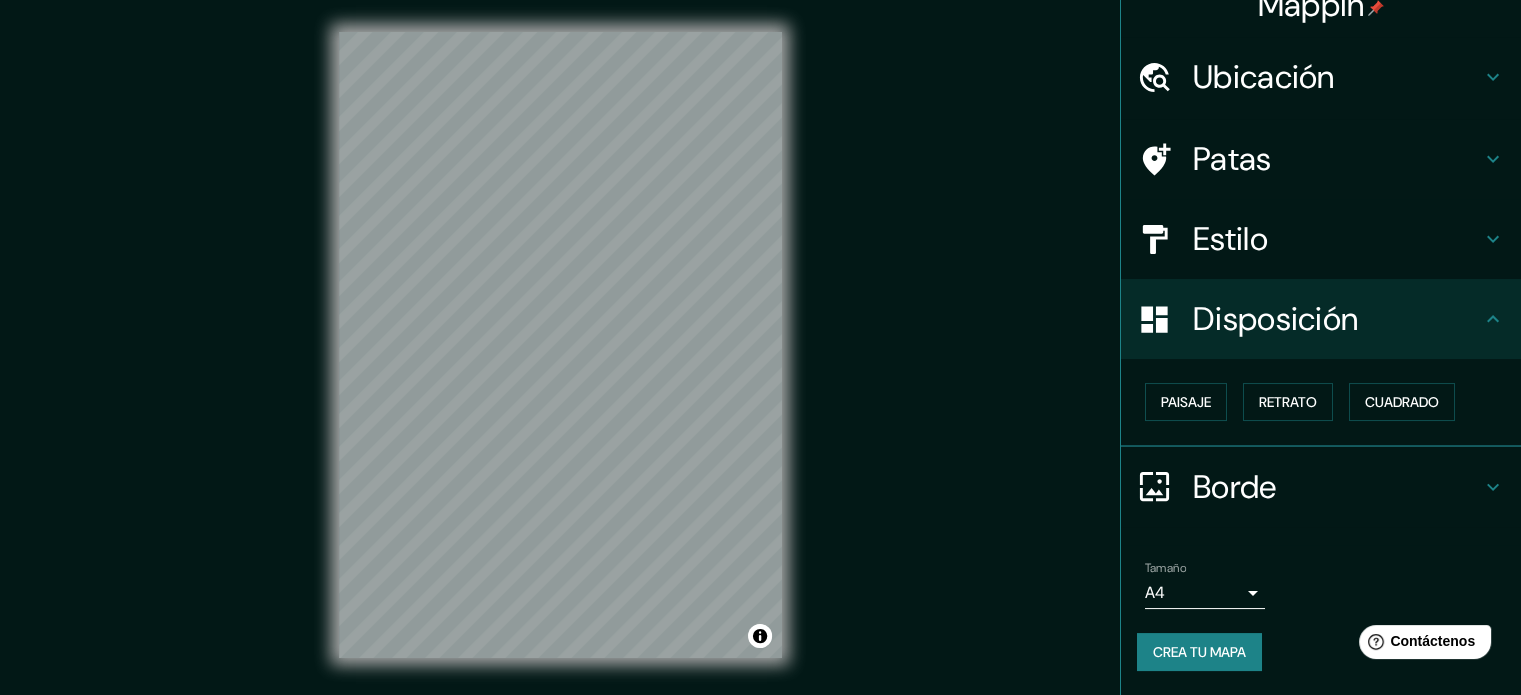 scroll, scrollTop: 24, scrollLeft: 0, axis: vertical 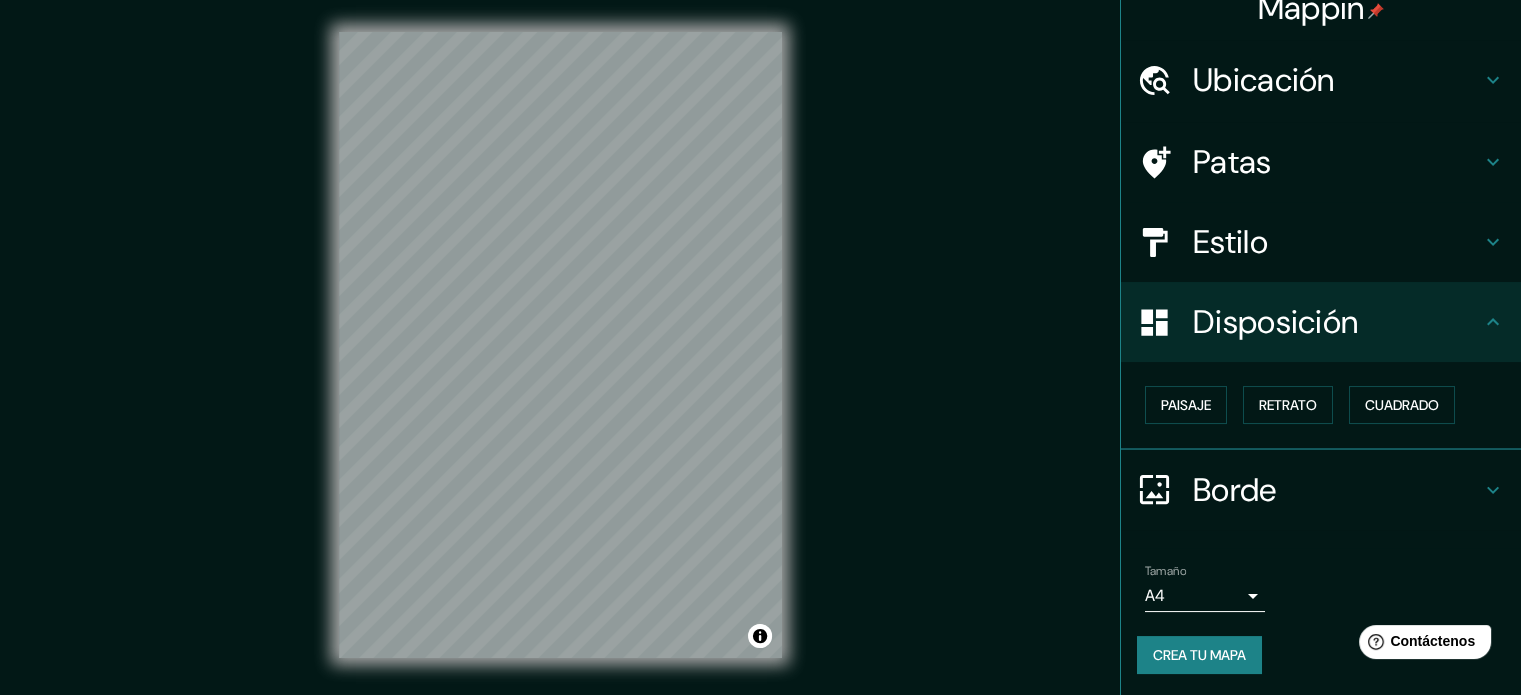 click on "Borde" at bounding box center [1337, 80] 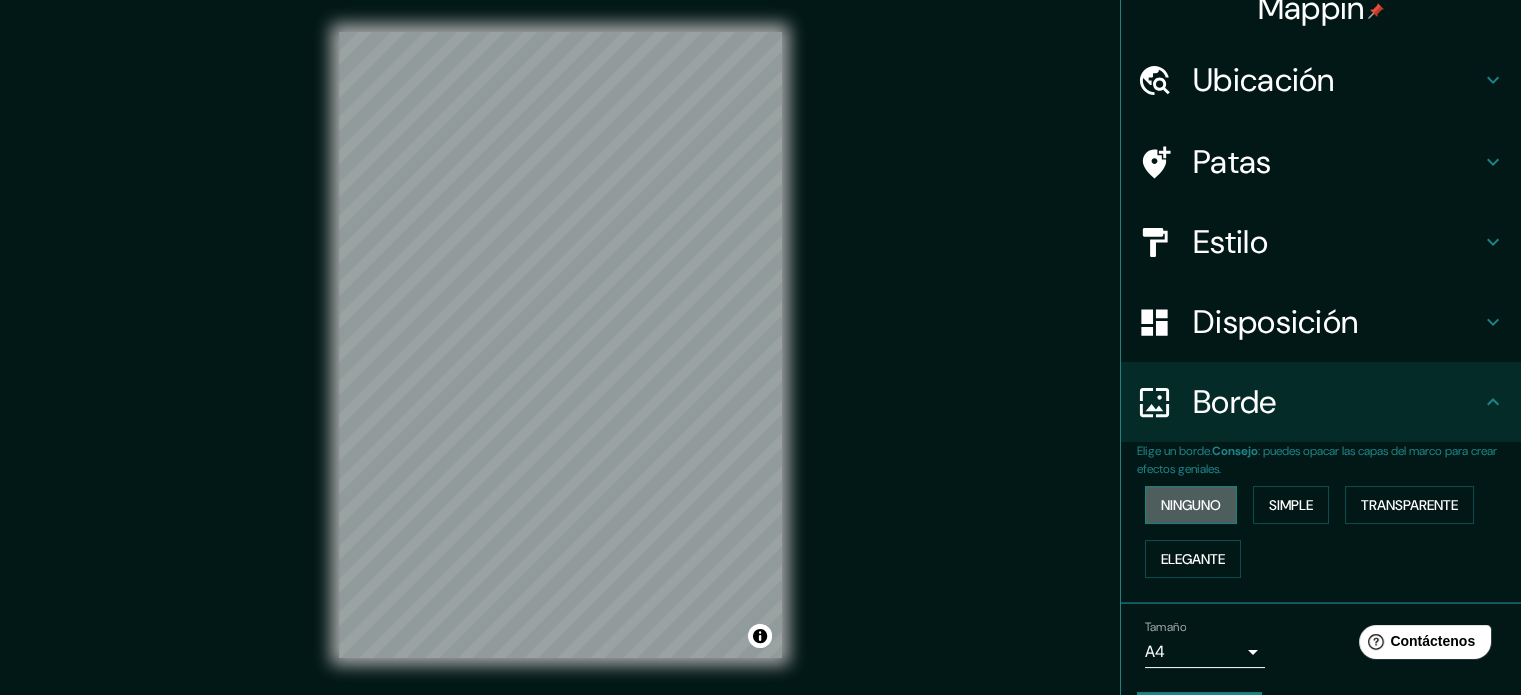click on "Ninguno" at bounding box center (1191, 505) 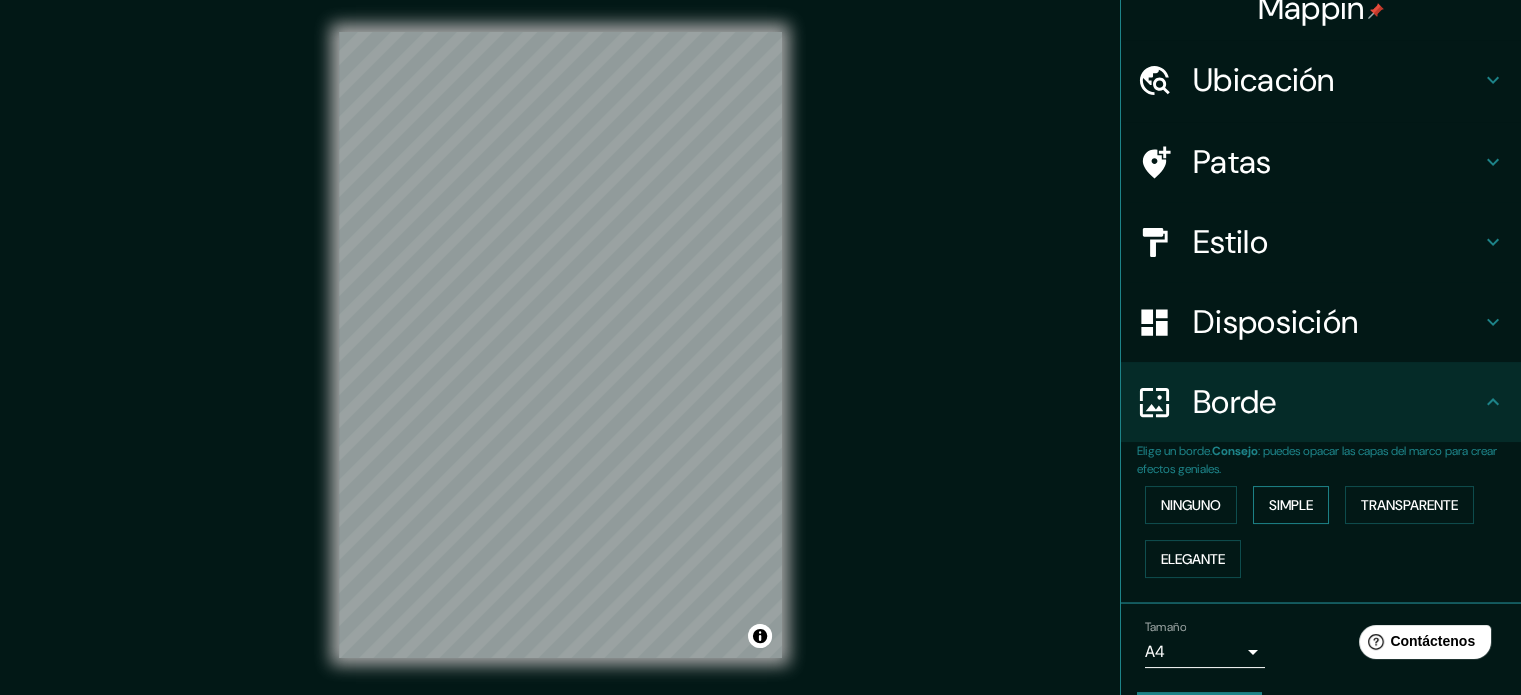 click on "Simple" at bounding box center [1291, 505] 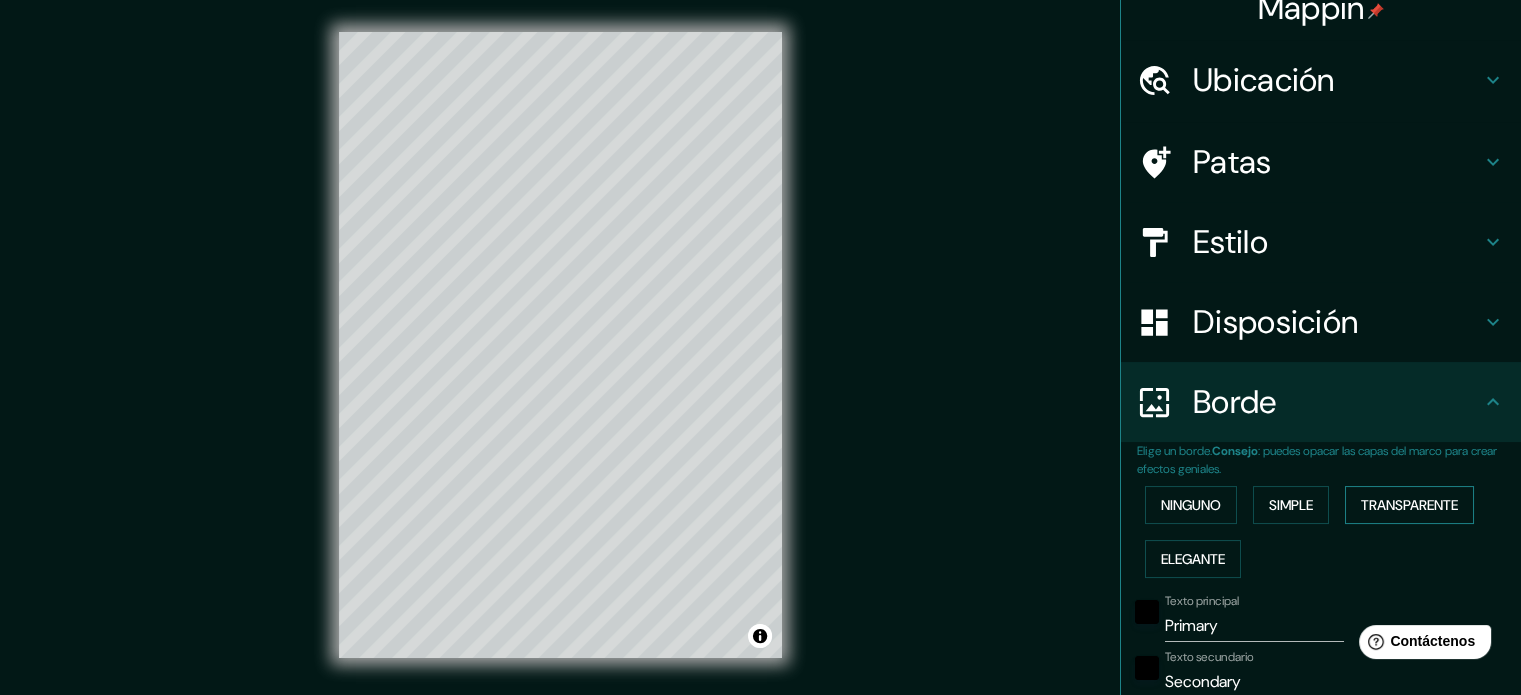click on "Transparente" at bounding box center (1191, 505) 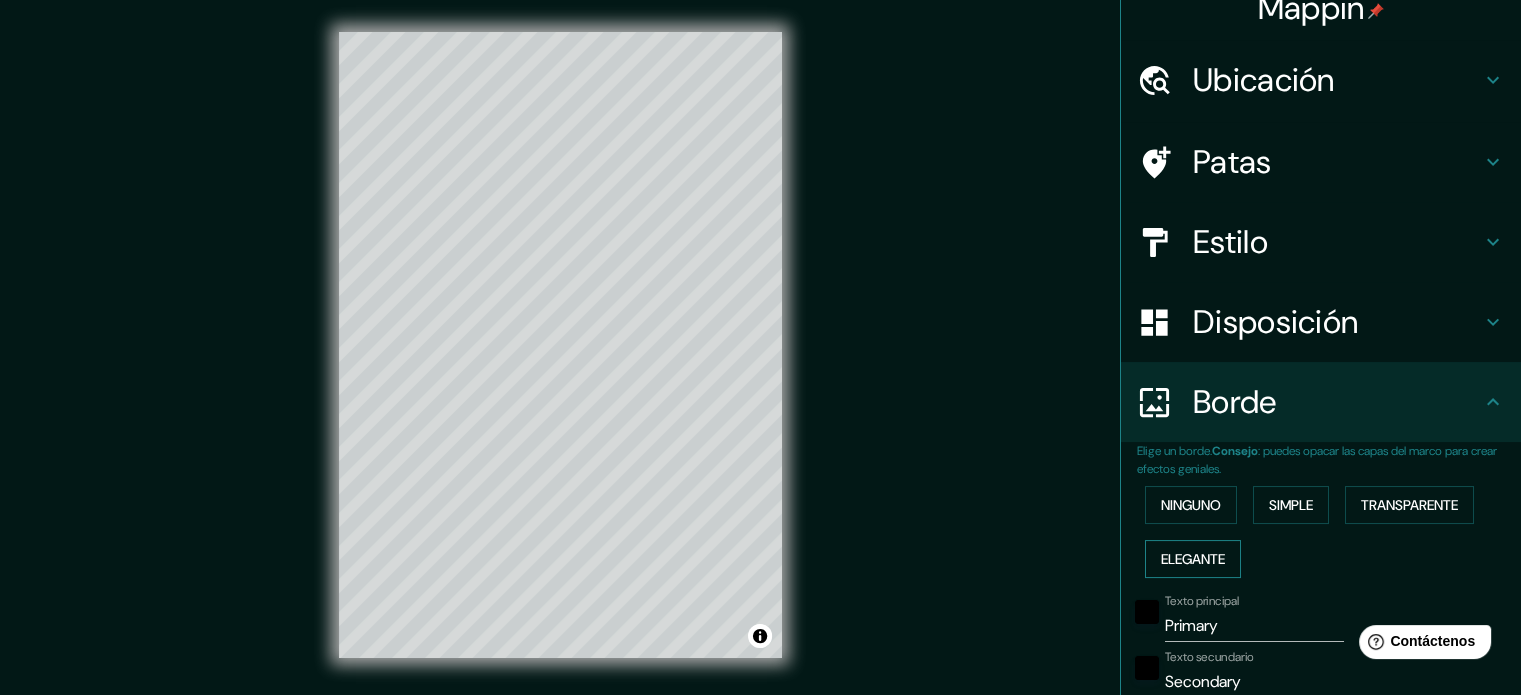 click on "Elegante" at bounding box center [1193, 559] 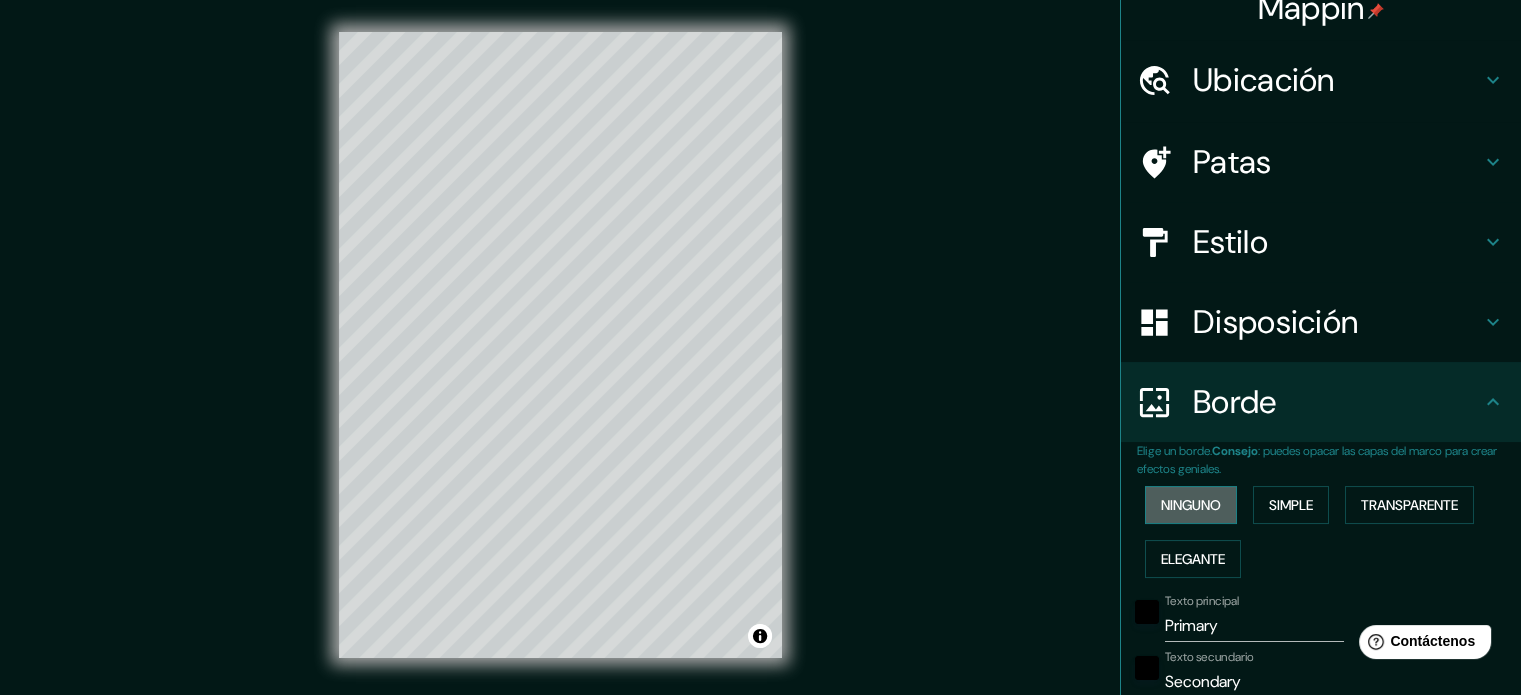 click on "Ninguno" at bounding box center [1191, 505] 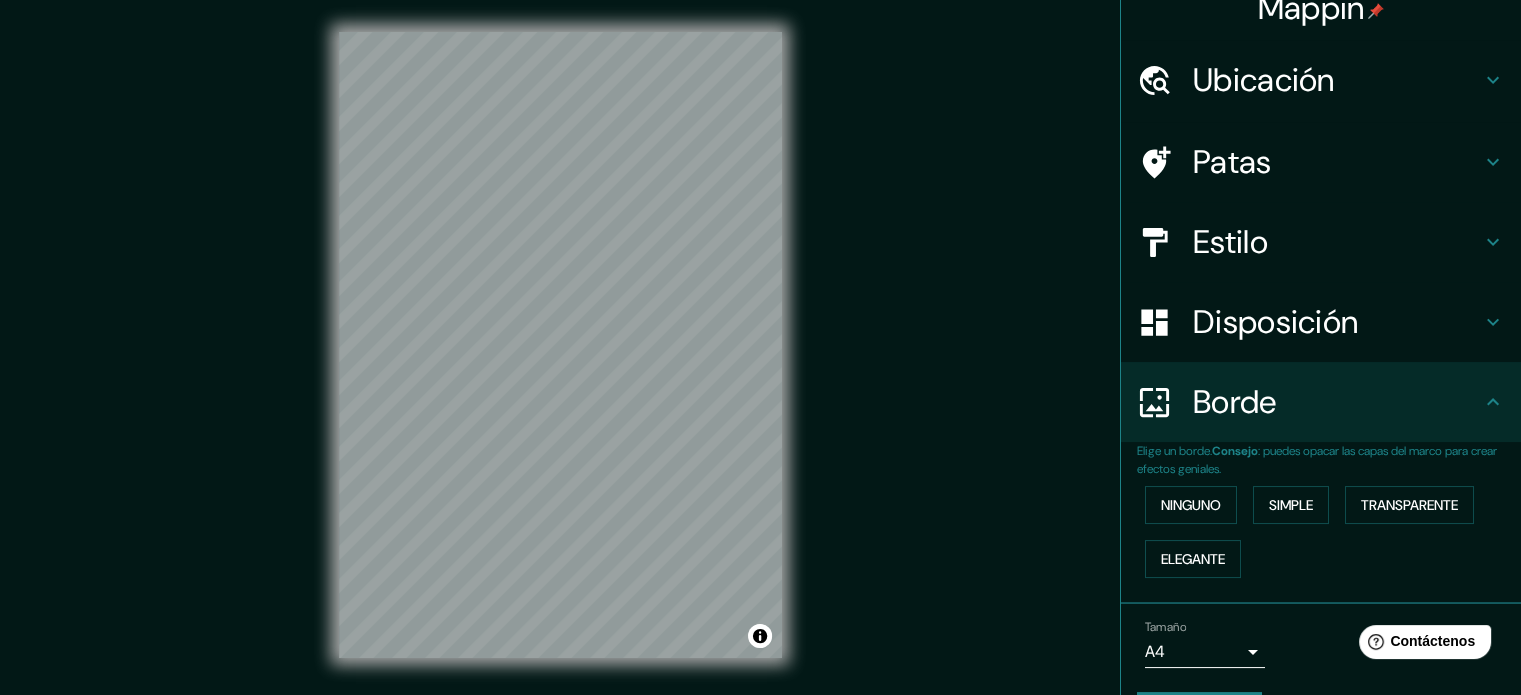 scroll, scrollTop: 26, scrollLeft: 0, axis: vertical 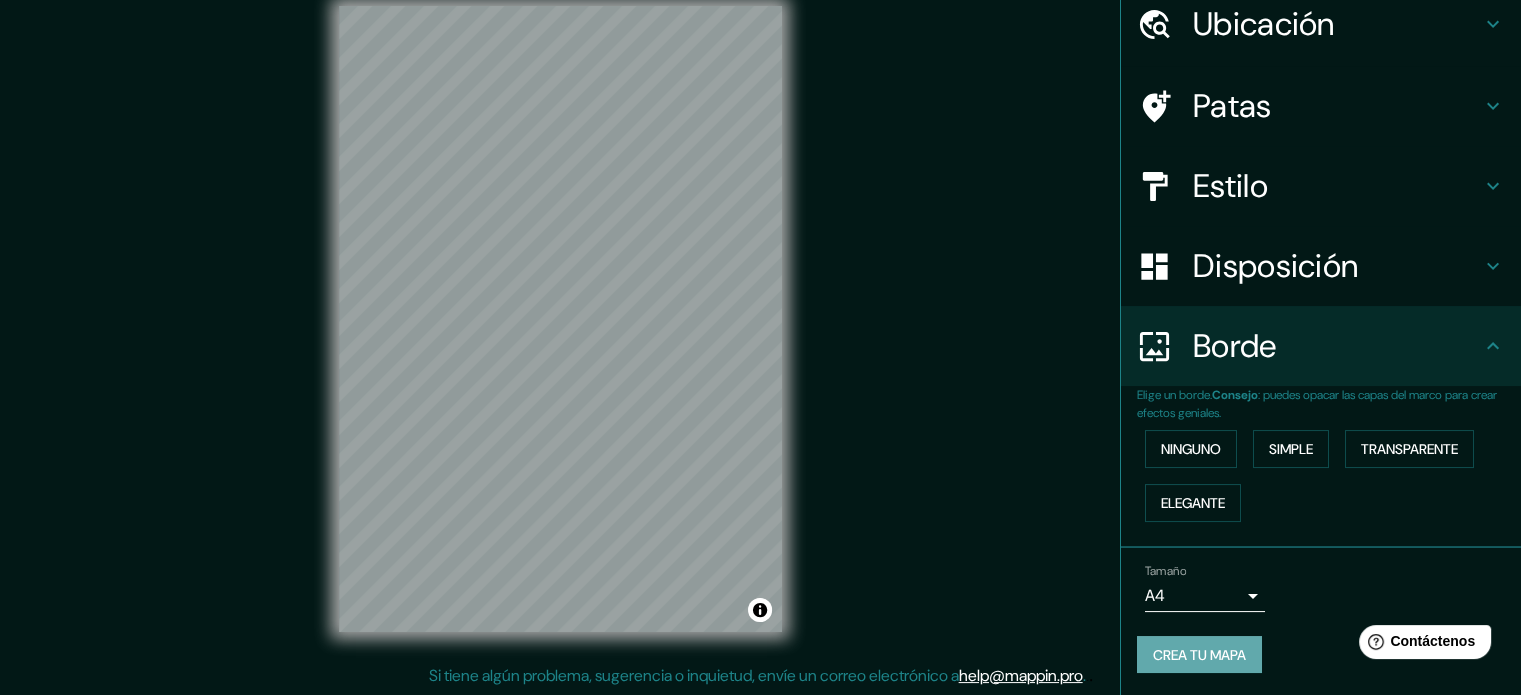 click on "Crea tu mapa" at bounding box center [1199, 655] 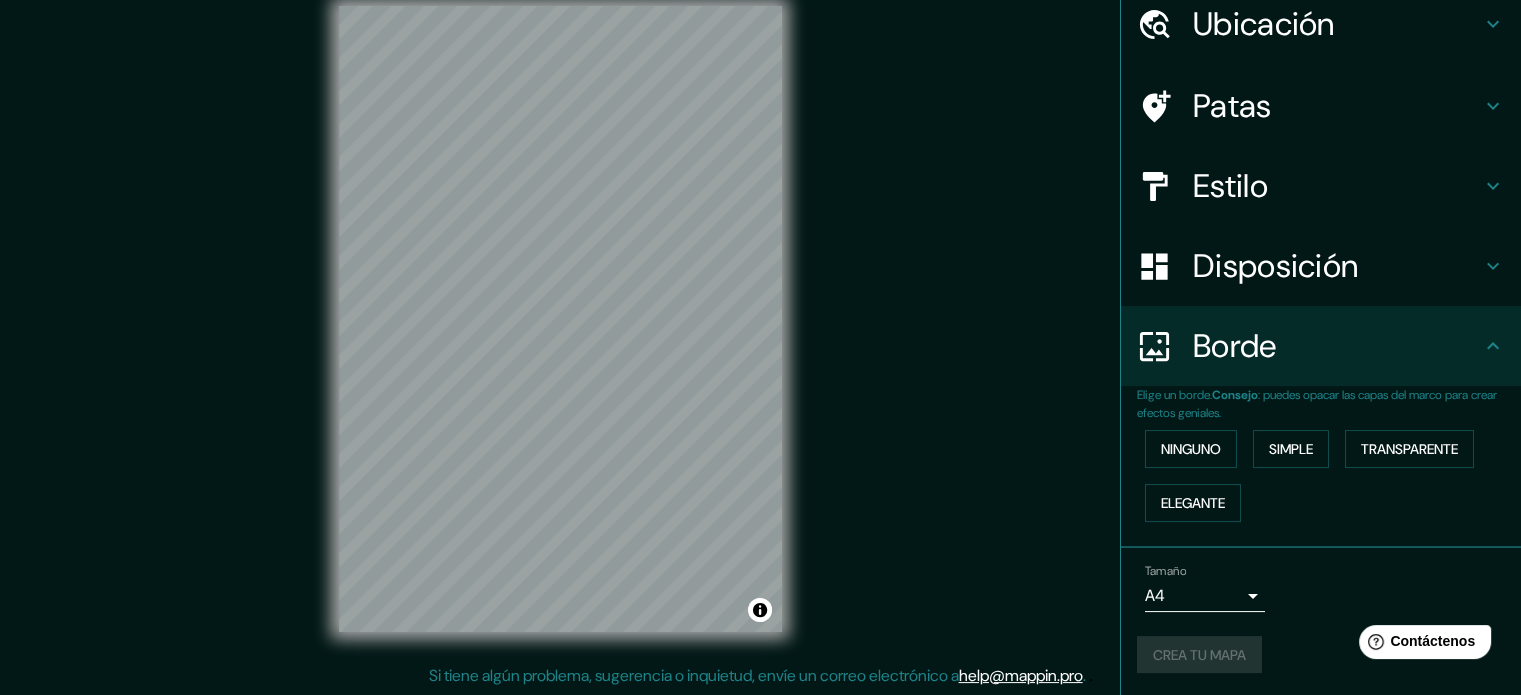 scroll, scrollTop: 0, scrollLeft: 0, axis: both 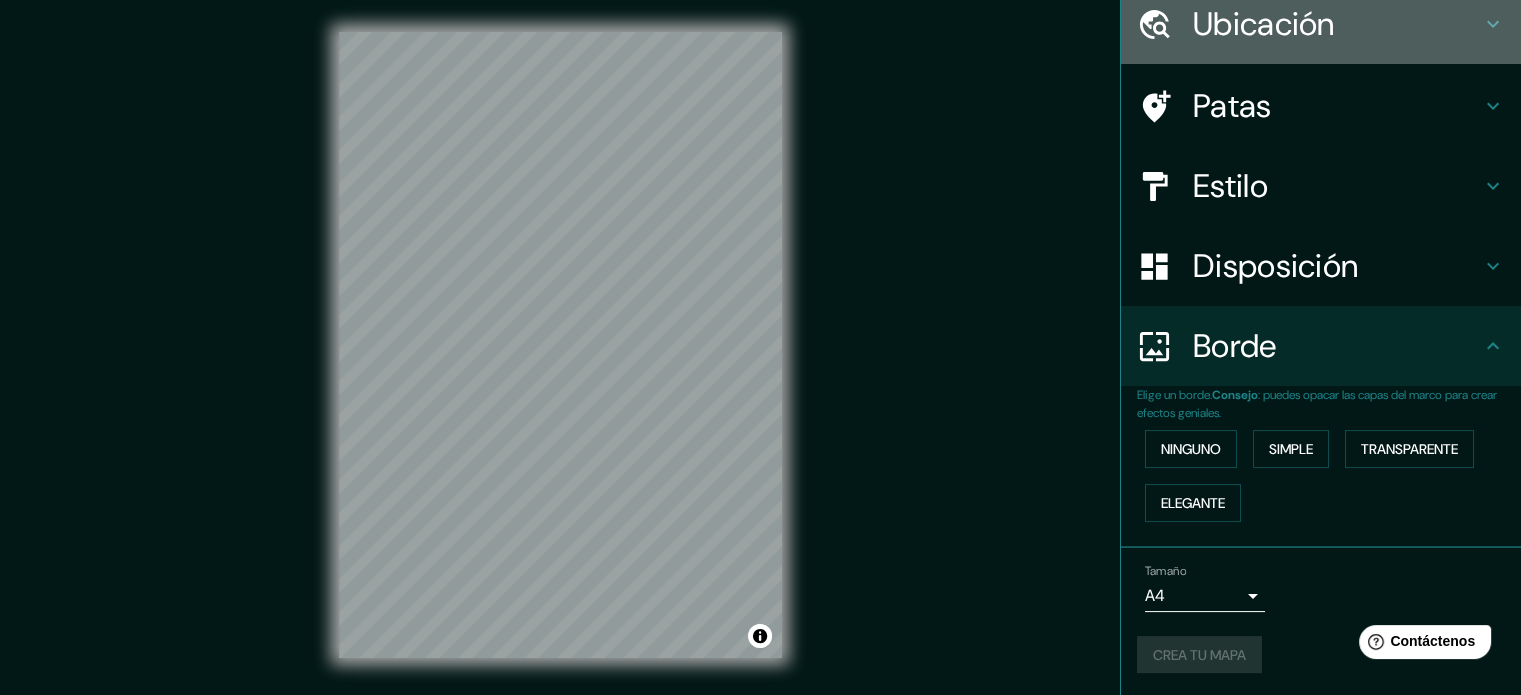 click at bounding box center (1493, 24) 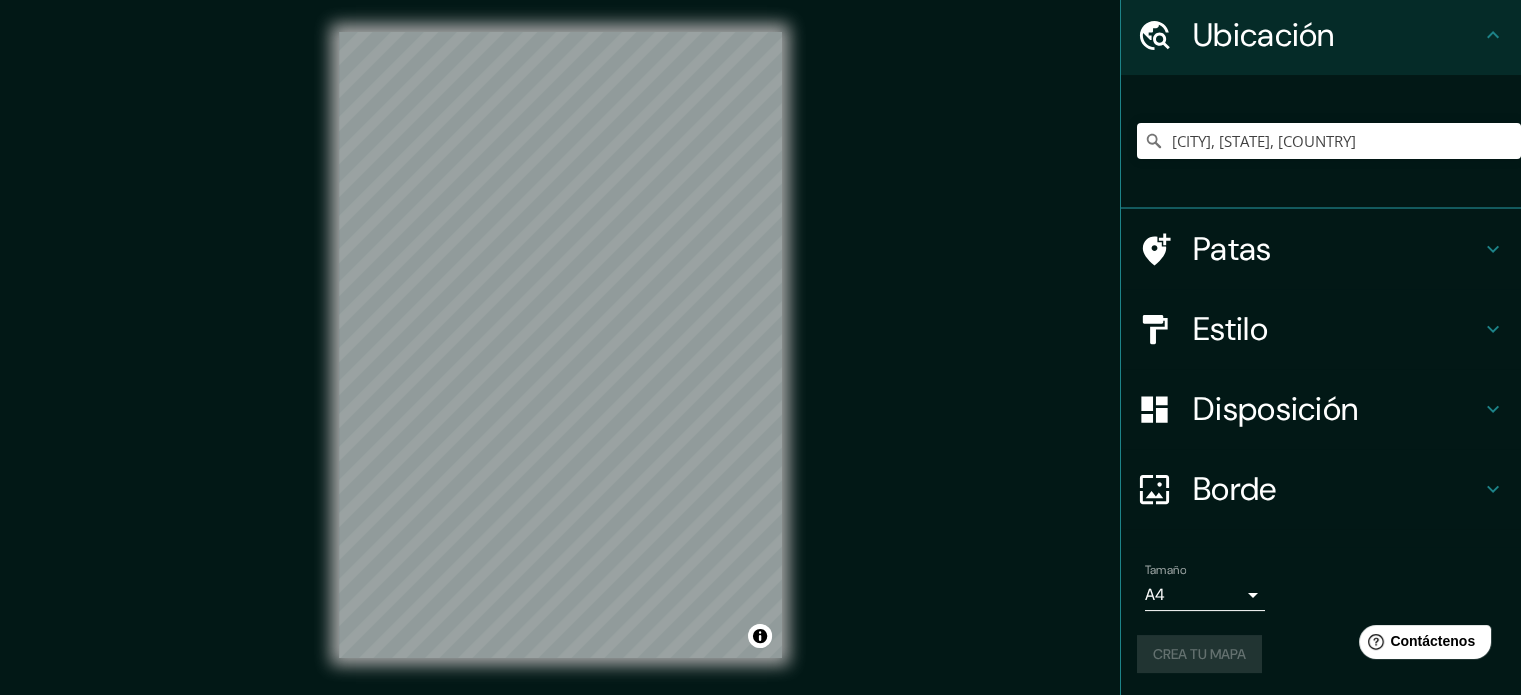 scroll, scrollTop: 69, scrollLeft: 0, axis: vertical 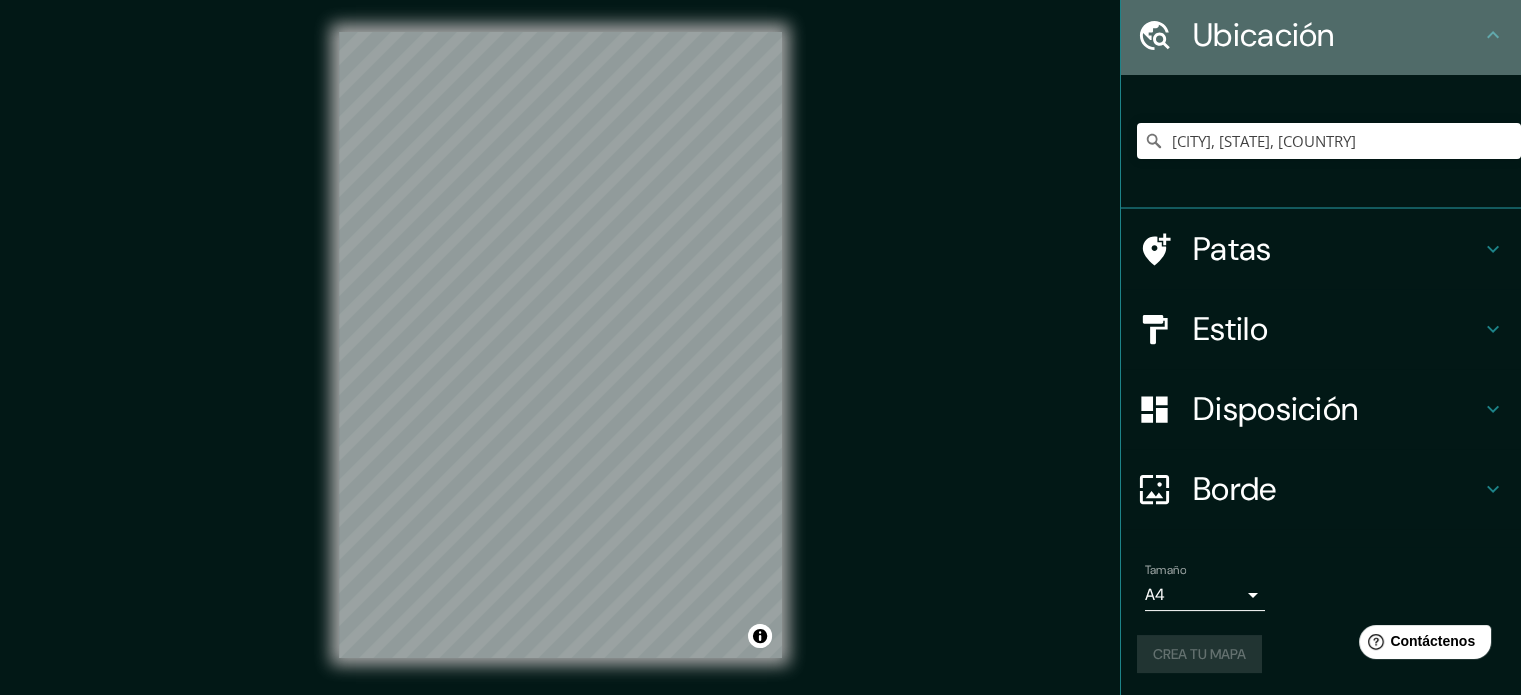 click on "Ubicación" at bounding box center [1321, 35] 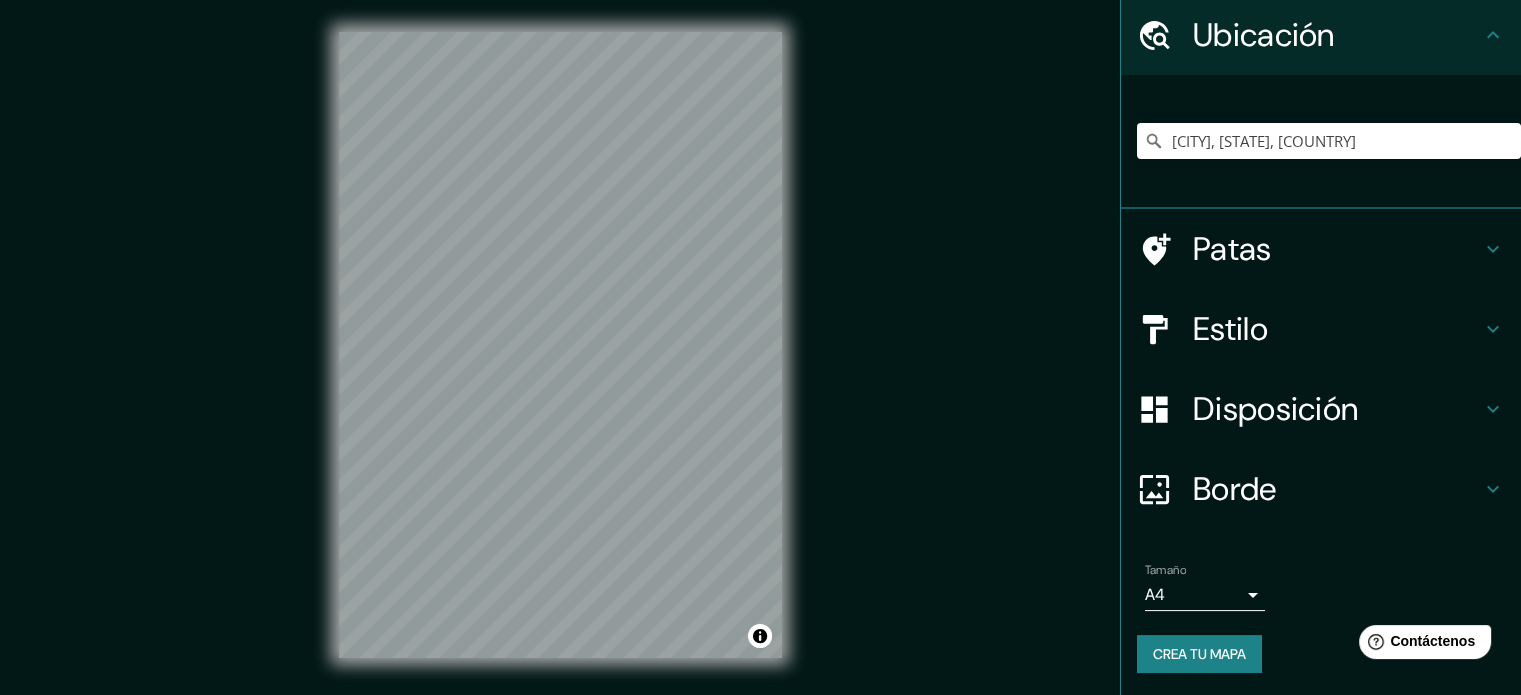 scroll, scrollTop: 26, scrollLeft: 0, axis: vertical 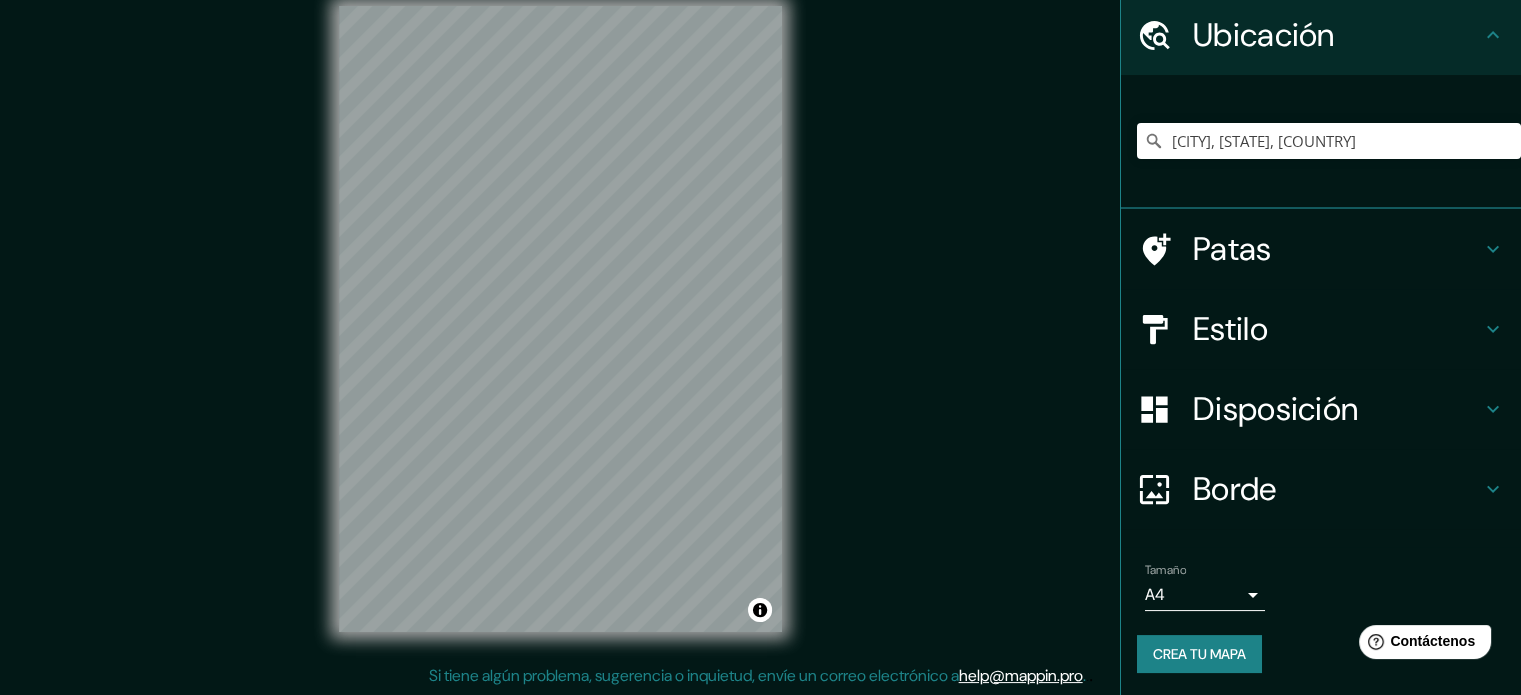 click on "Mappin Ubicación Tijuana, Baja California, México Patas Estilo Disposición Borde Elige un borde.  Consejo  : puedes opacar las capas del marco para crear efectos geniales. Ninguno Simple Transparente Elegante Tamaño A4 single Crea tu mapa © Mapbox   © OpenStreetMap   Improve this map Si tiene algún problema, sugerencia o inquietud, envíe un correo electrónico a  help@mappin.pro  .   . . Texto original Valora esta traducción Tu opinión servirá para ayudar a mejorar el Traductor de Google" at bounding box center (760, 321) 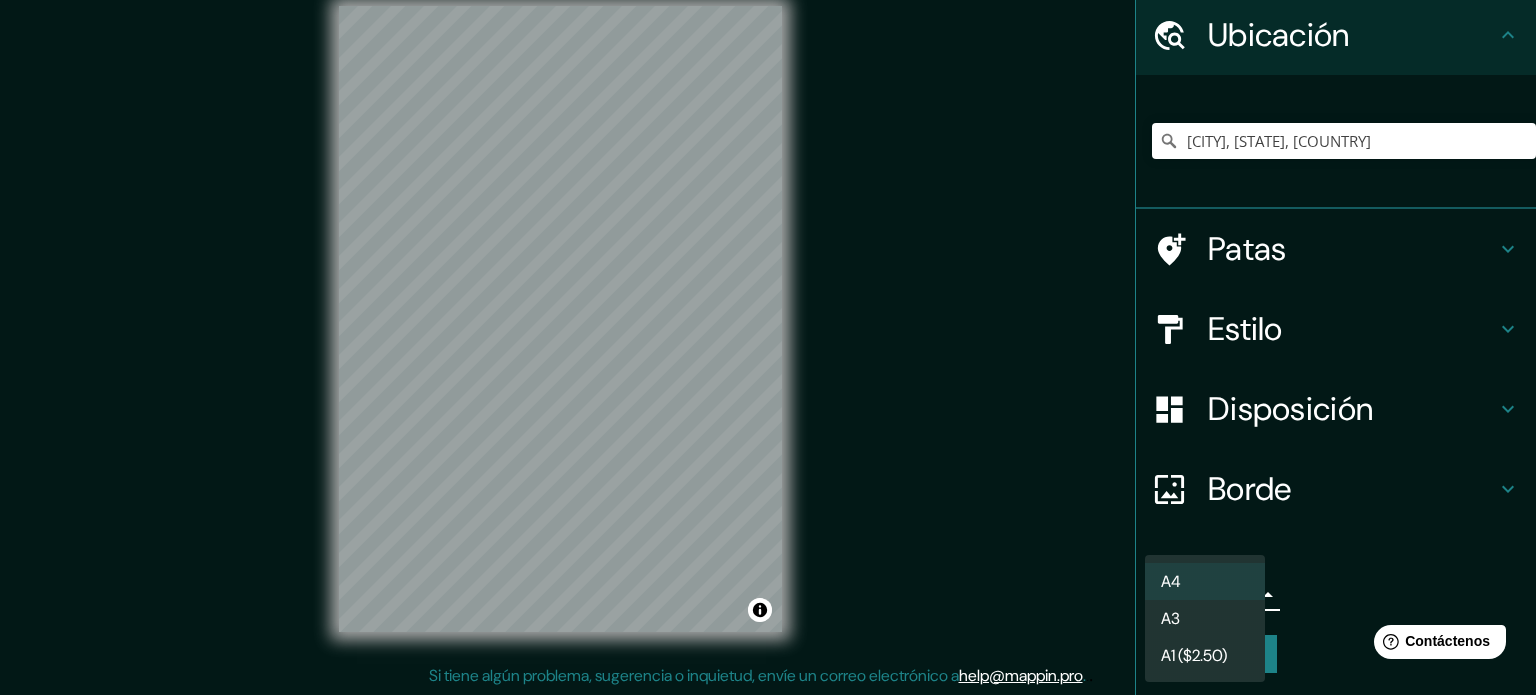 click on "A3" at bounding box center (1205, 618) 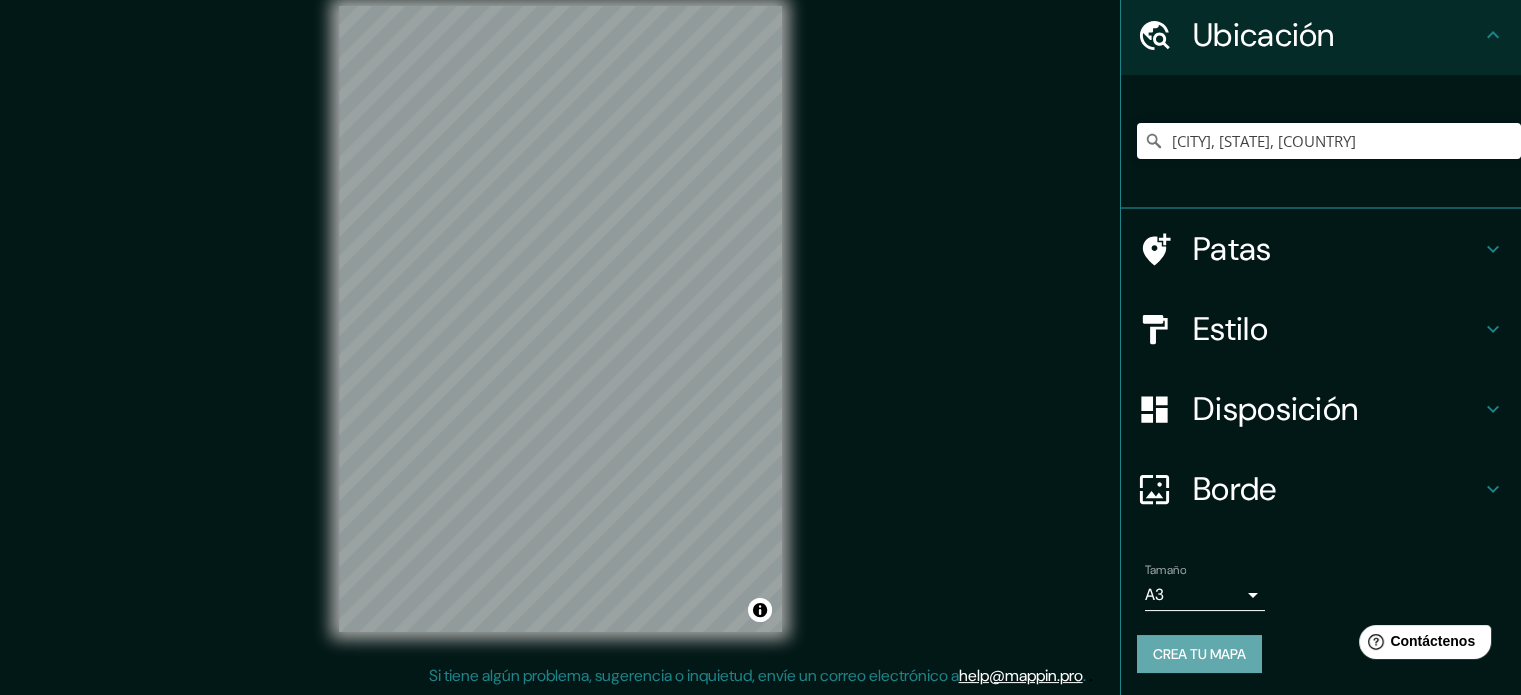 click on "Crea tu mapa" at bounding box center [1199, 654] 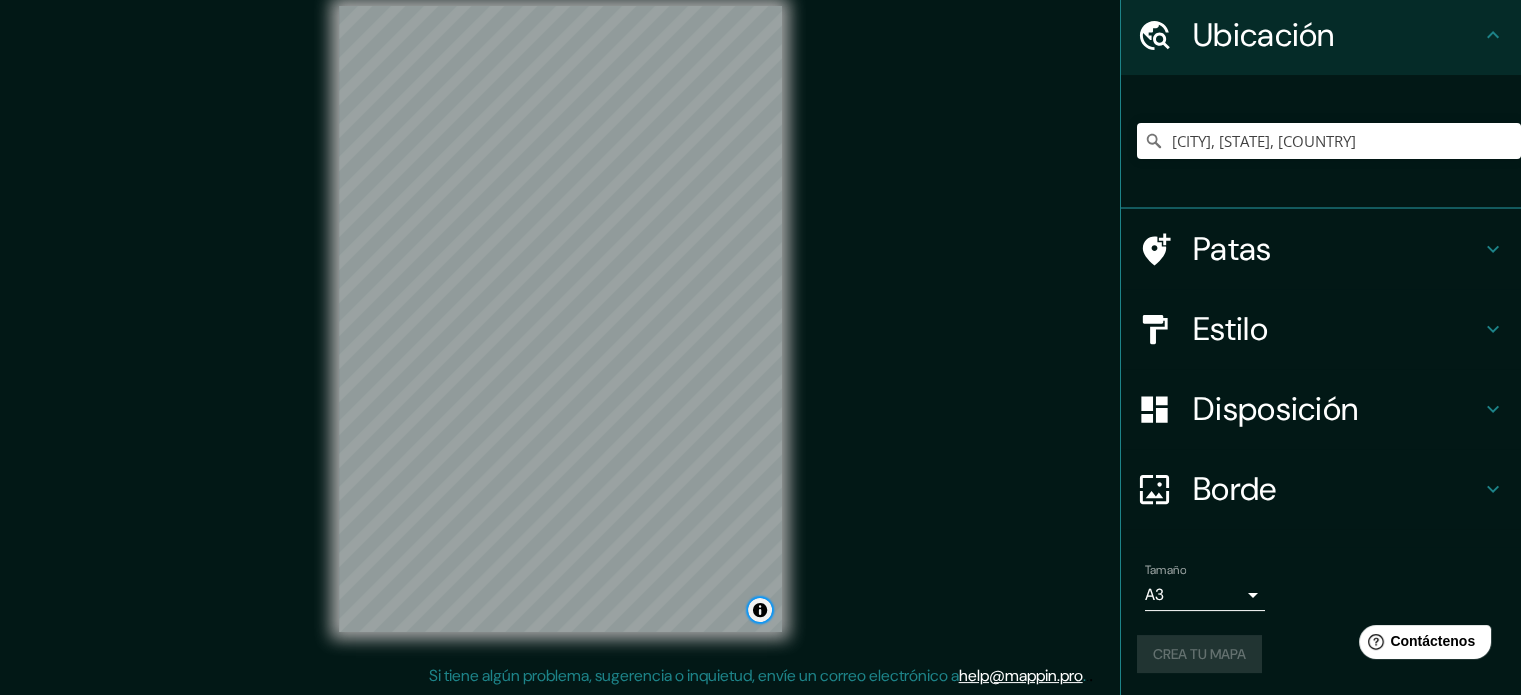 click at bounding box center (760, 610) 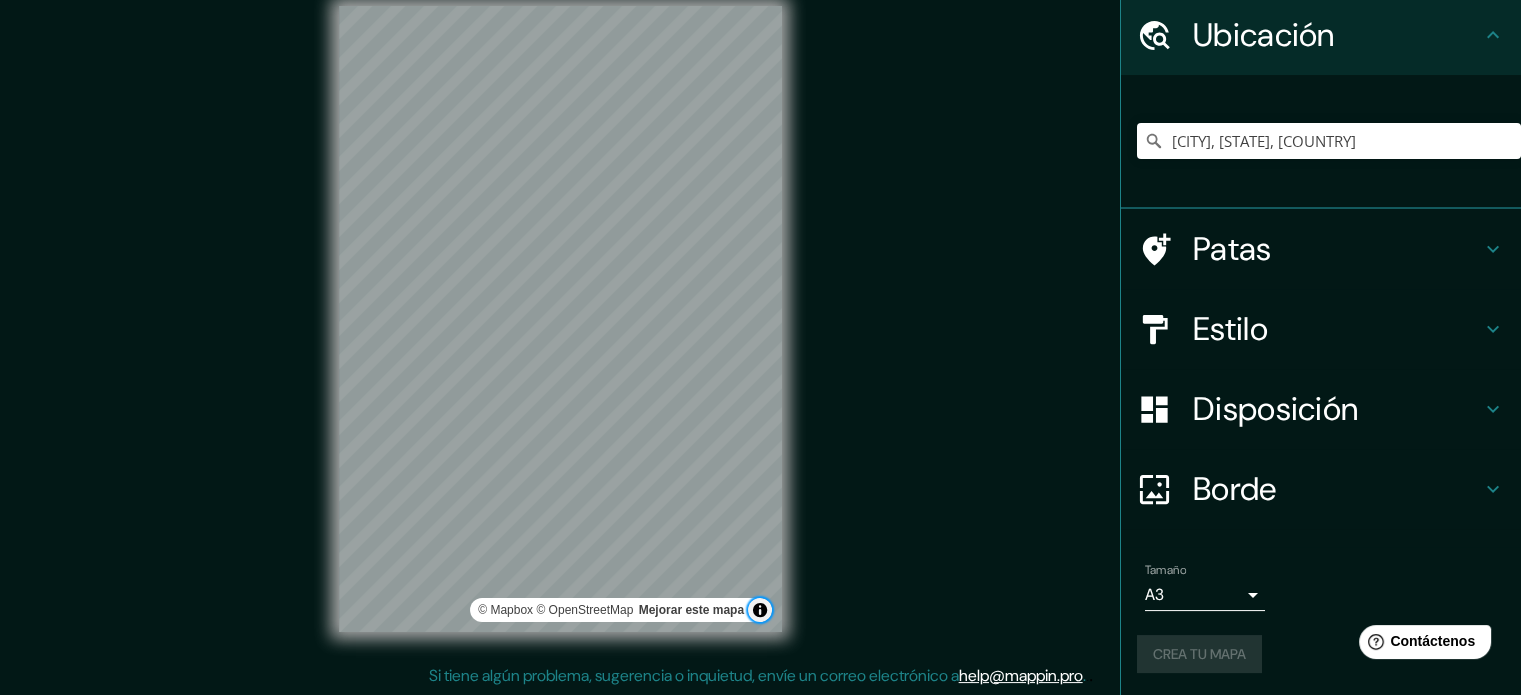 click at bounding box center (760, 610) 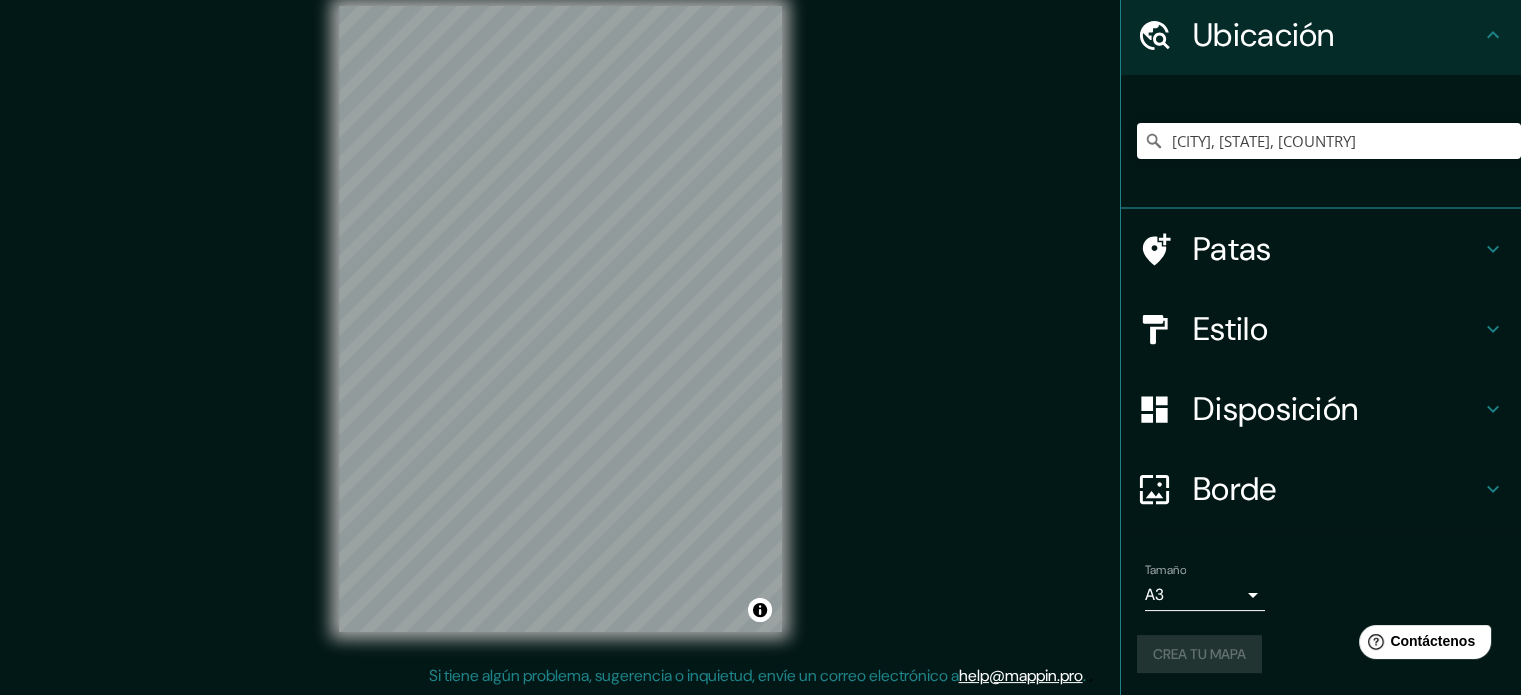 click on "Mappin Ubicación Tijuana, Baja California, México Patas Estilo Disposición Borde Elige un borde.  Consejo  : puedes opacar las capas del marco para crear efectos geniales. Ninguno Simple Transparente Elegante Tamaño A3 a4 Crea tu mapa © Mapbox    © OpenStreetMap    Mejorar este mapa Si tiene algún problema, sugerencia o inquietud, envíe un correo electrónico a  help@mappin.pro  .   . ." at bounding box center (760, 335) 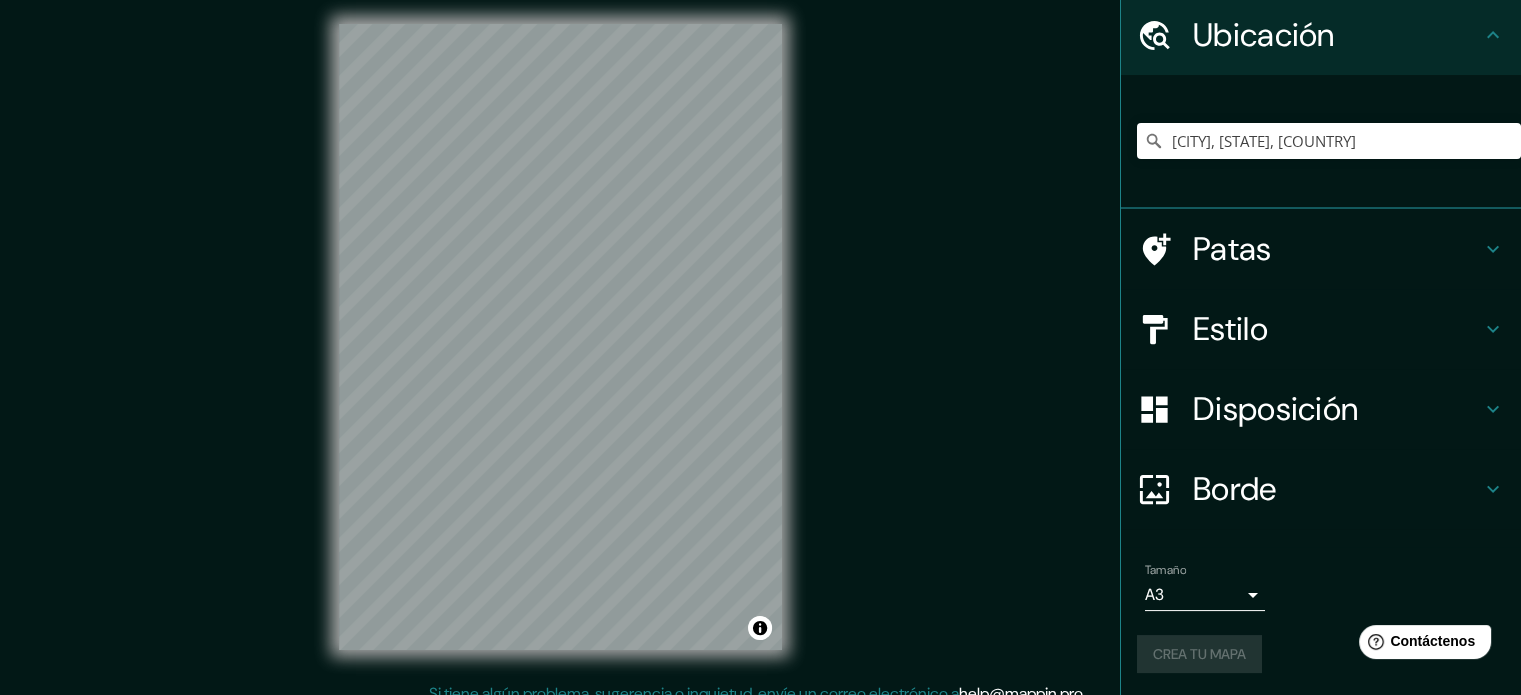 scroll, scrollTop: 0, scrollLeft: 0, axis: both 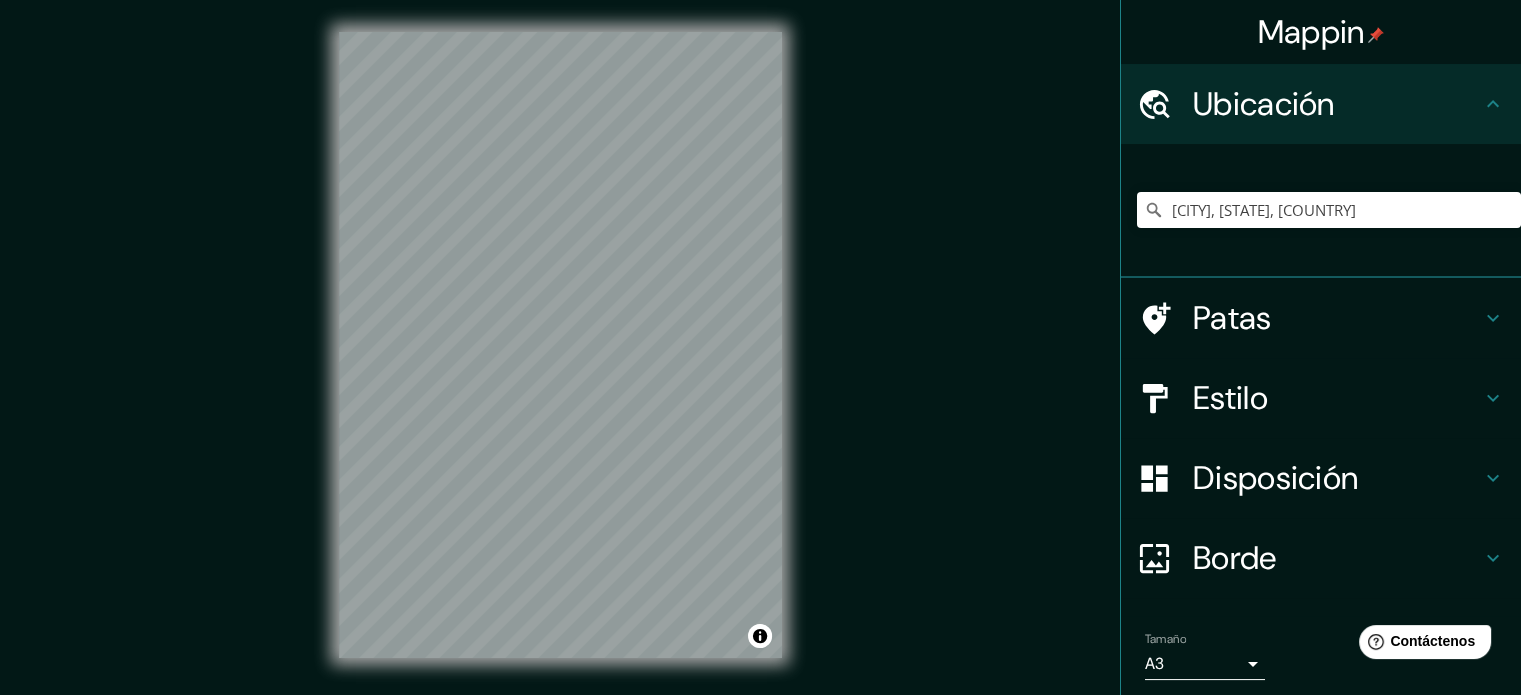 click on "Mappin Ubicación Tijuana, Baja California, México Patas Estilo Disposición Borde Elige un borde.  Consejo  : puedes opacar las capas del marco para crear efectos geniales. Ninguno Simple Transparente Elegante Tamaño A3 a4 Crea tu mapa © Mapbox    © OpenStreetMap    Mejorar este mapa Si tiene algún problema, sugerencia o inquietud, envíe un correo electrónico a  help@mappin.pro  .   . . Texto original Valora esta traducción Tu opinión servirá para ayudar a mejorar el Traductor de Google" at bounding box center (760, 347) 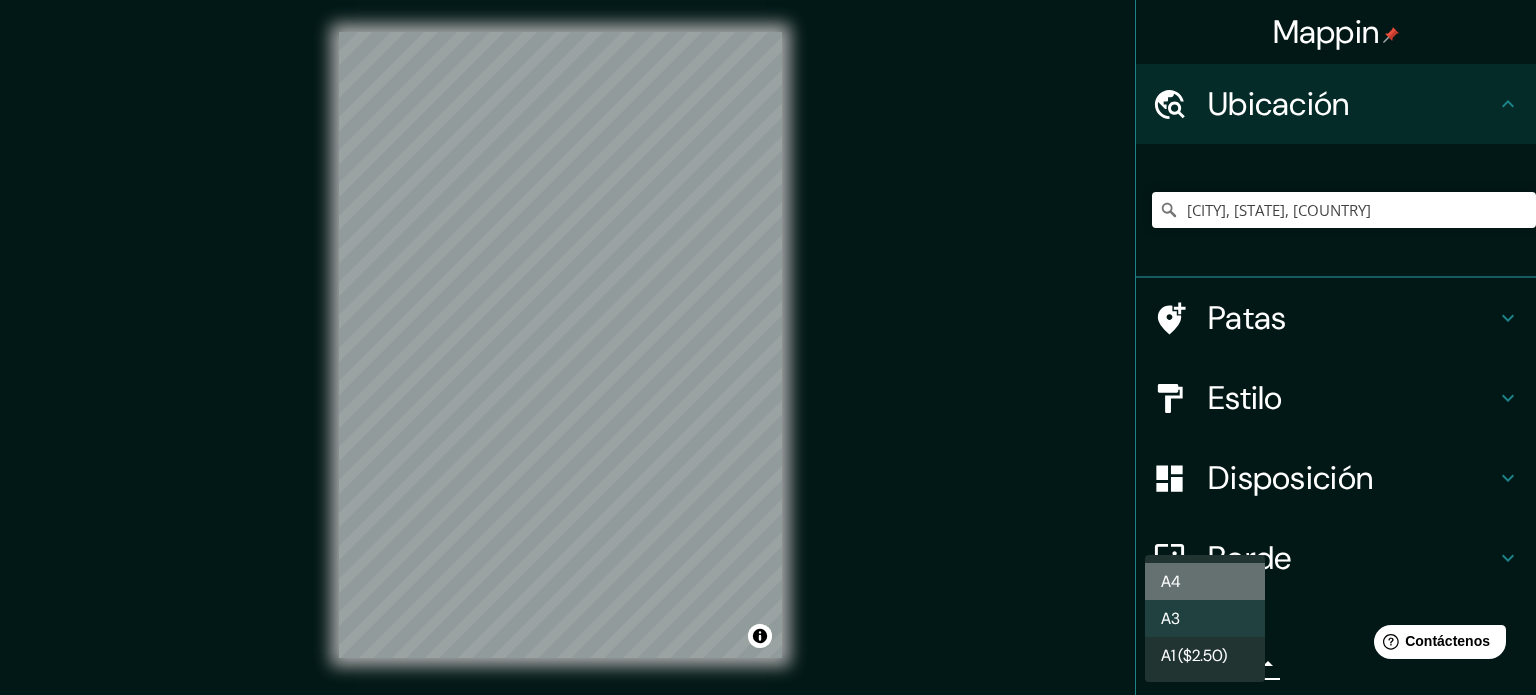 click on "A4" at bounding box center [1205, 581] 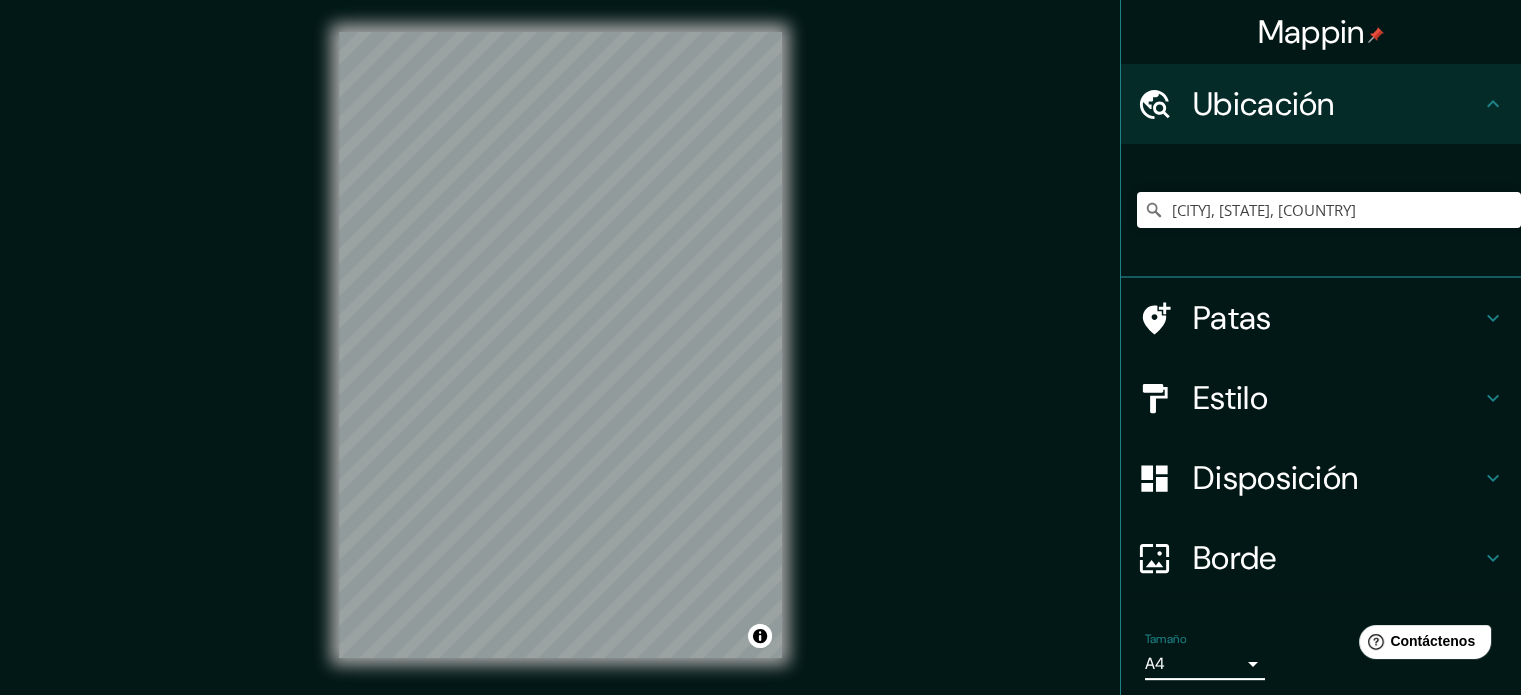 drag, startPoint x: 1390, startPoint y: 2, endPoint x: 985, endPoint y: 414, distance: 577.7274 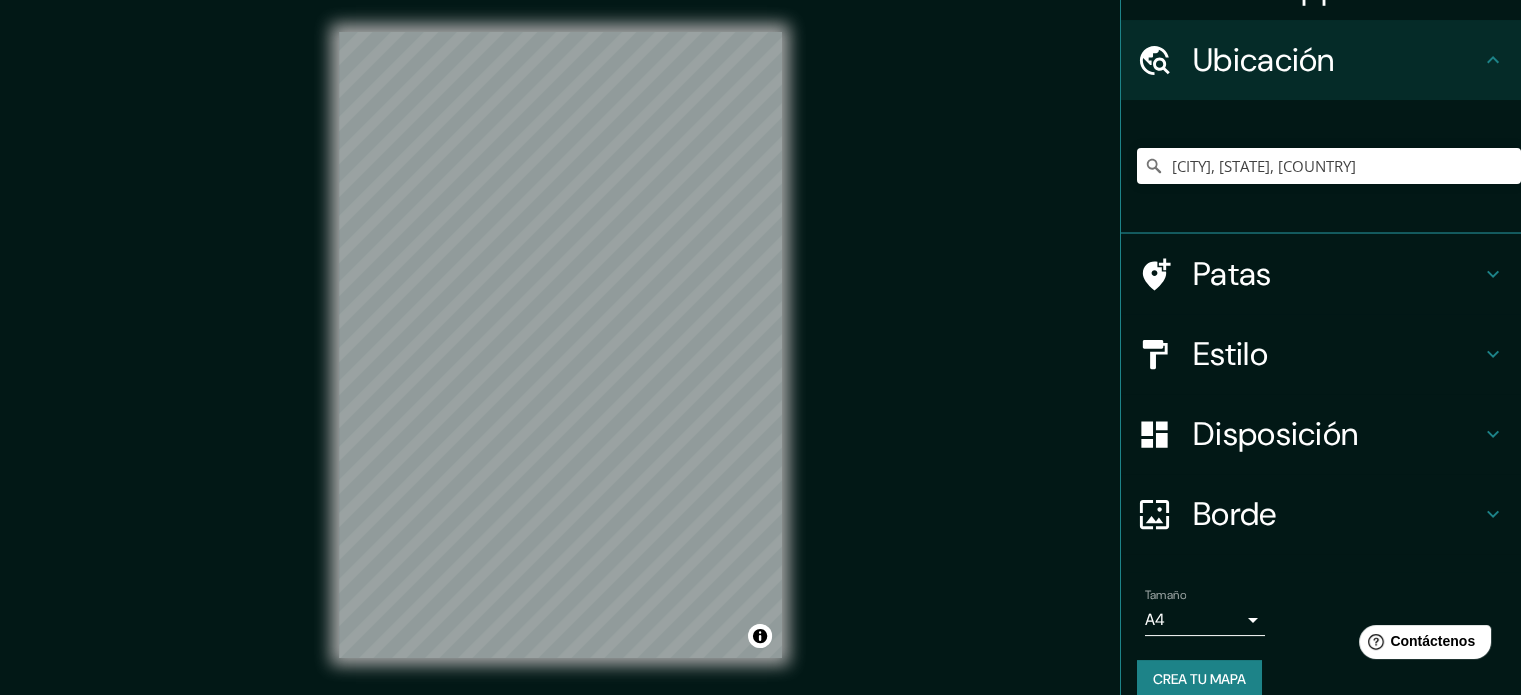 scroll, scrollTop: 69, scrollLeft: 0, axis: vertical 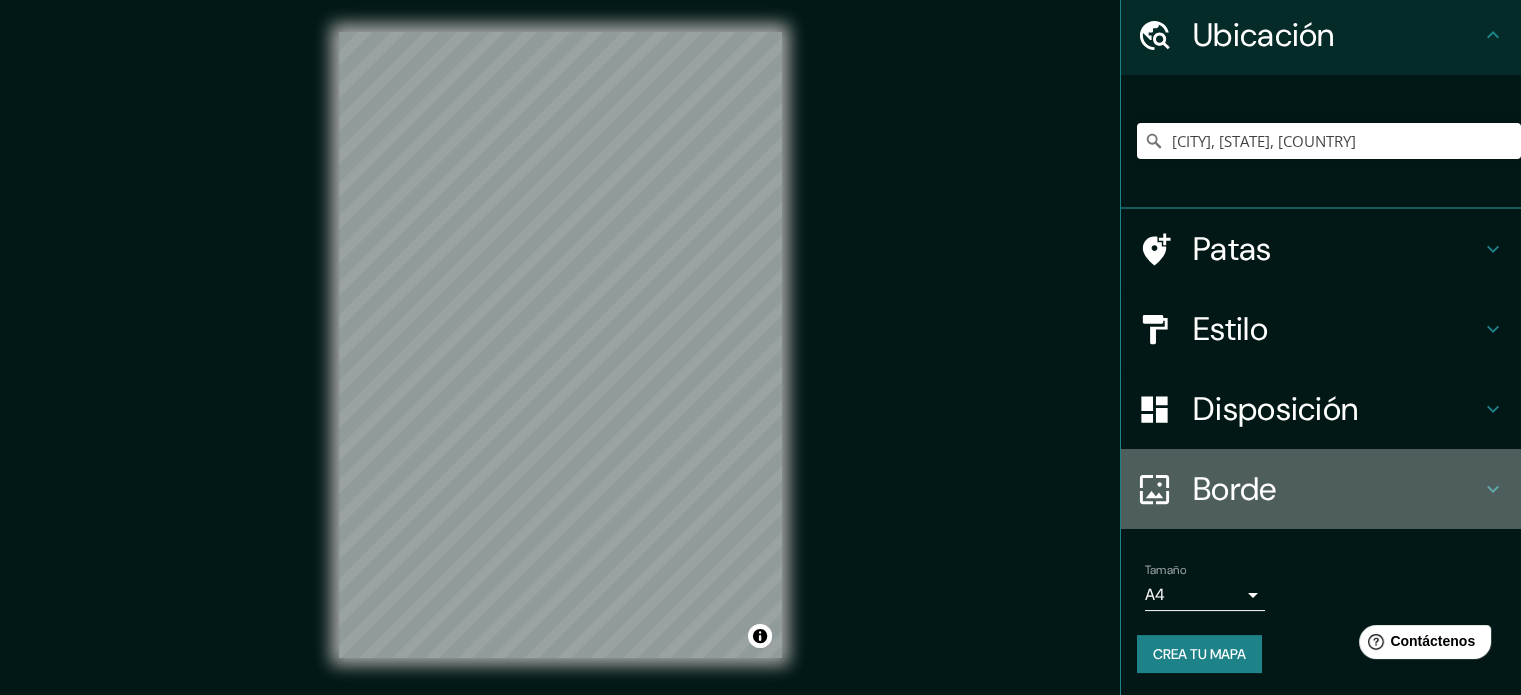 click on "Borde" at bounding box center [1321, 489] 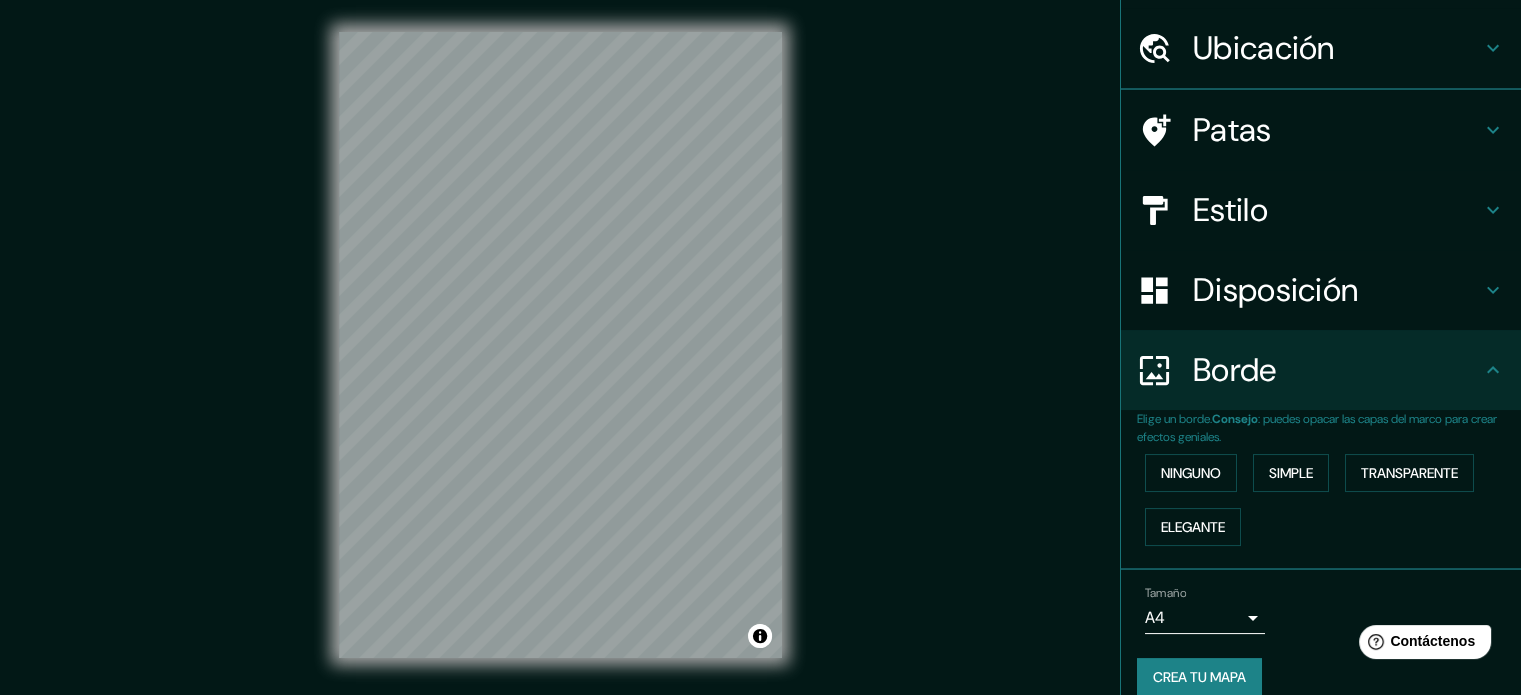 scroll, scrollTop: 69, scrollLeft: 0, axis: vertical 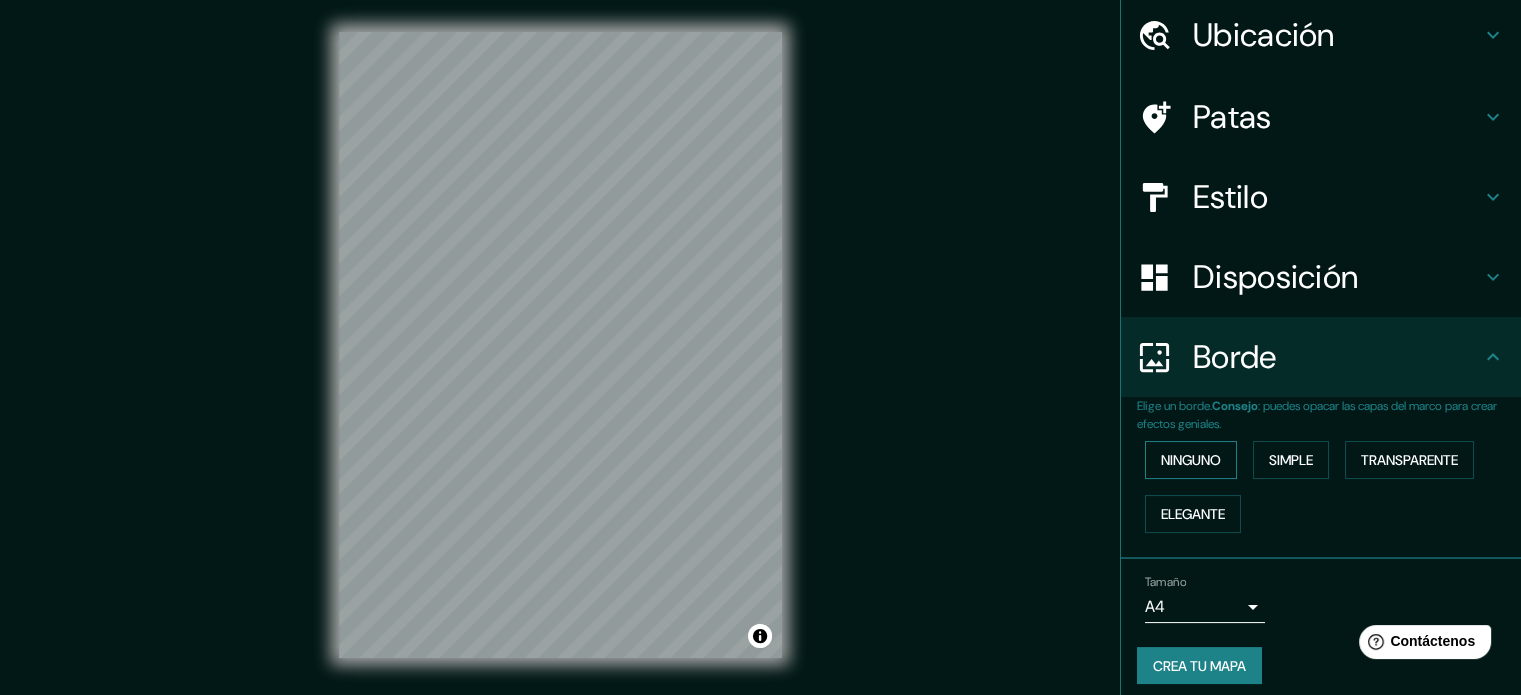 click on "Ninguno" at bounding box center (1191, 460) 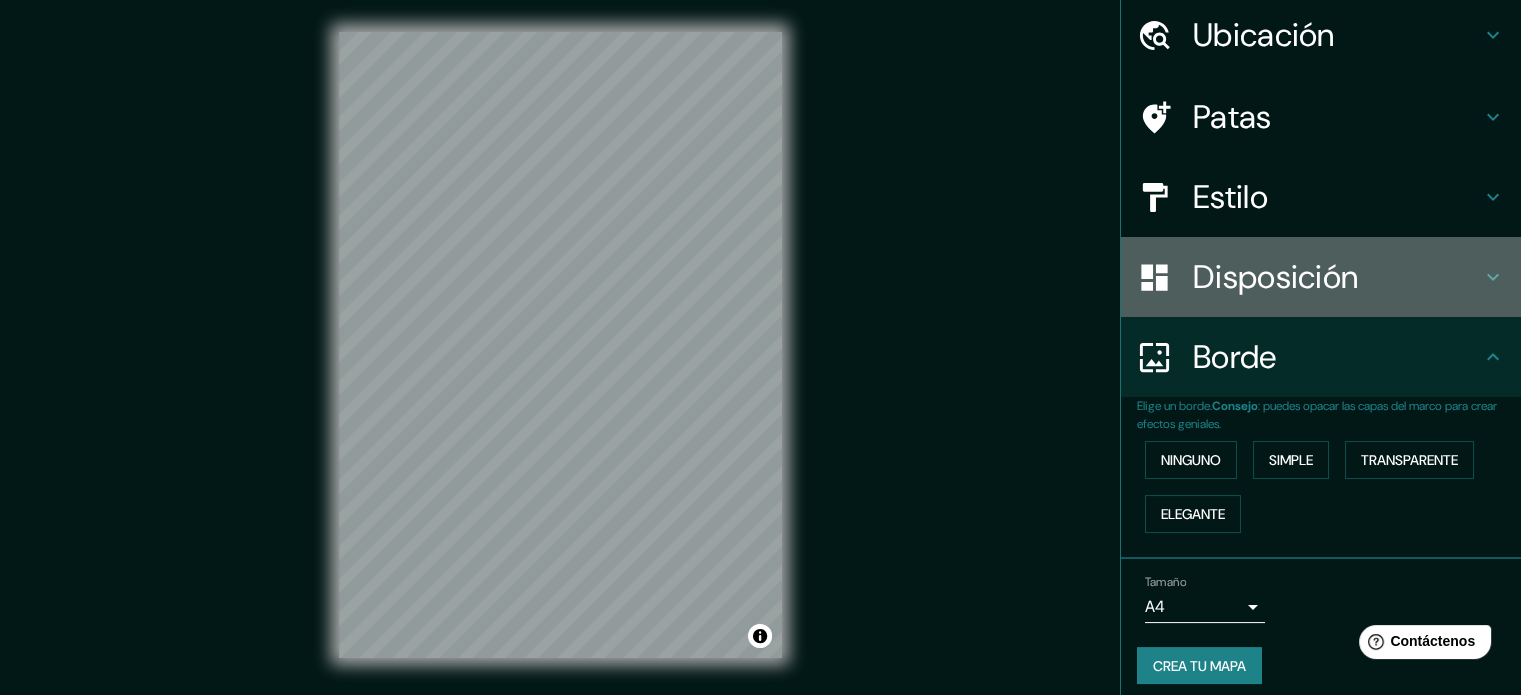 click on "Disposición" at bounding box center [1264, 35] 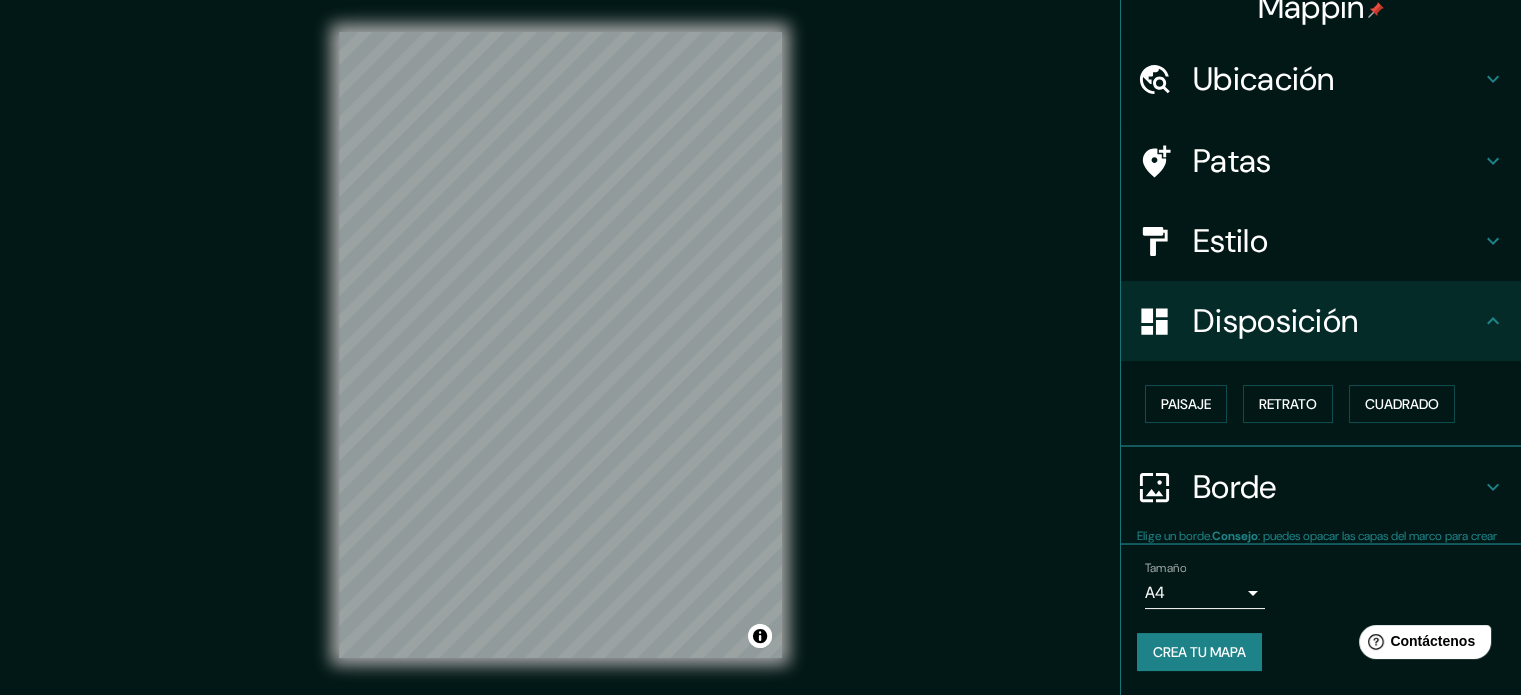 scroll, scrollTop: 24, scrollLeft: 0, axis: vertical 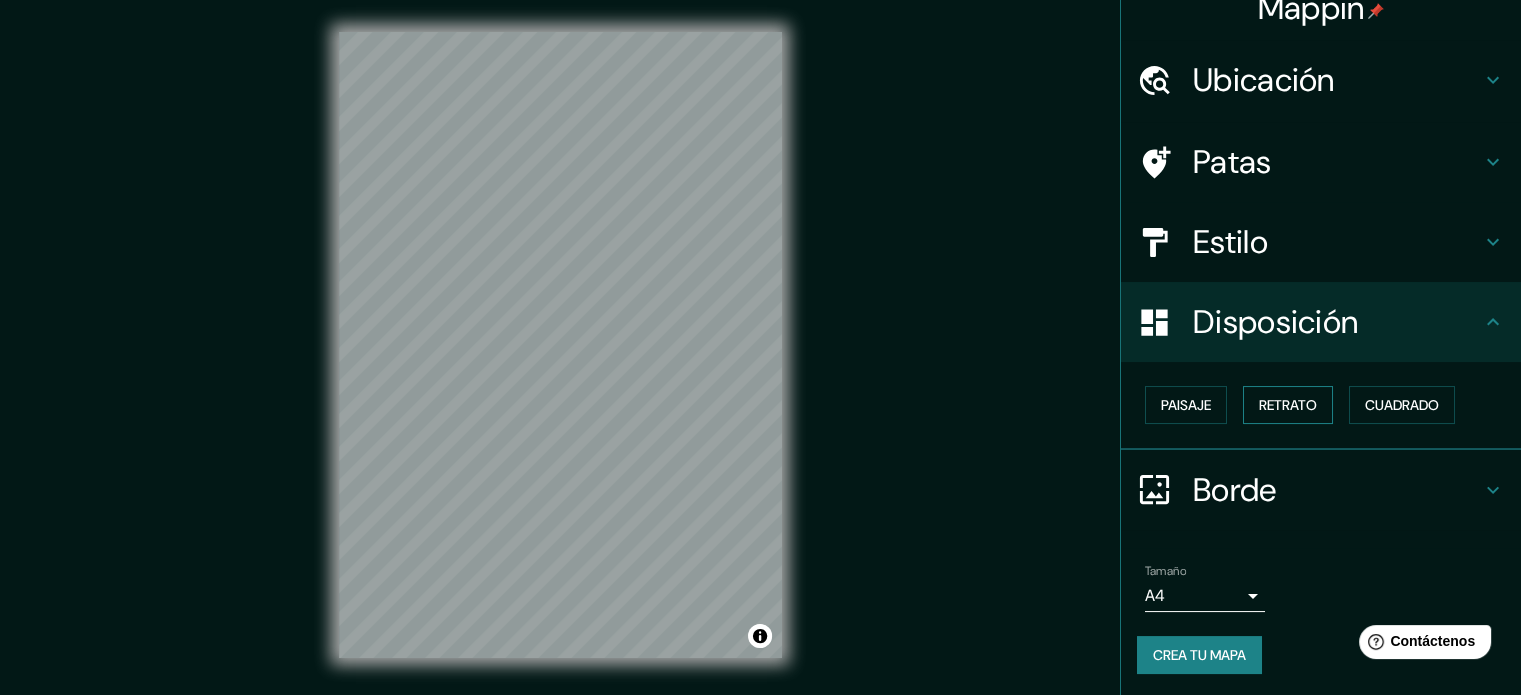 click on "Retrato" at bounding box center (1186, 405) 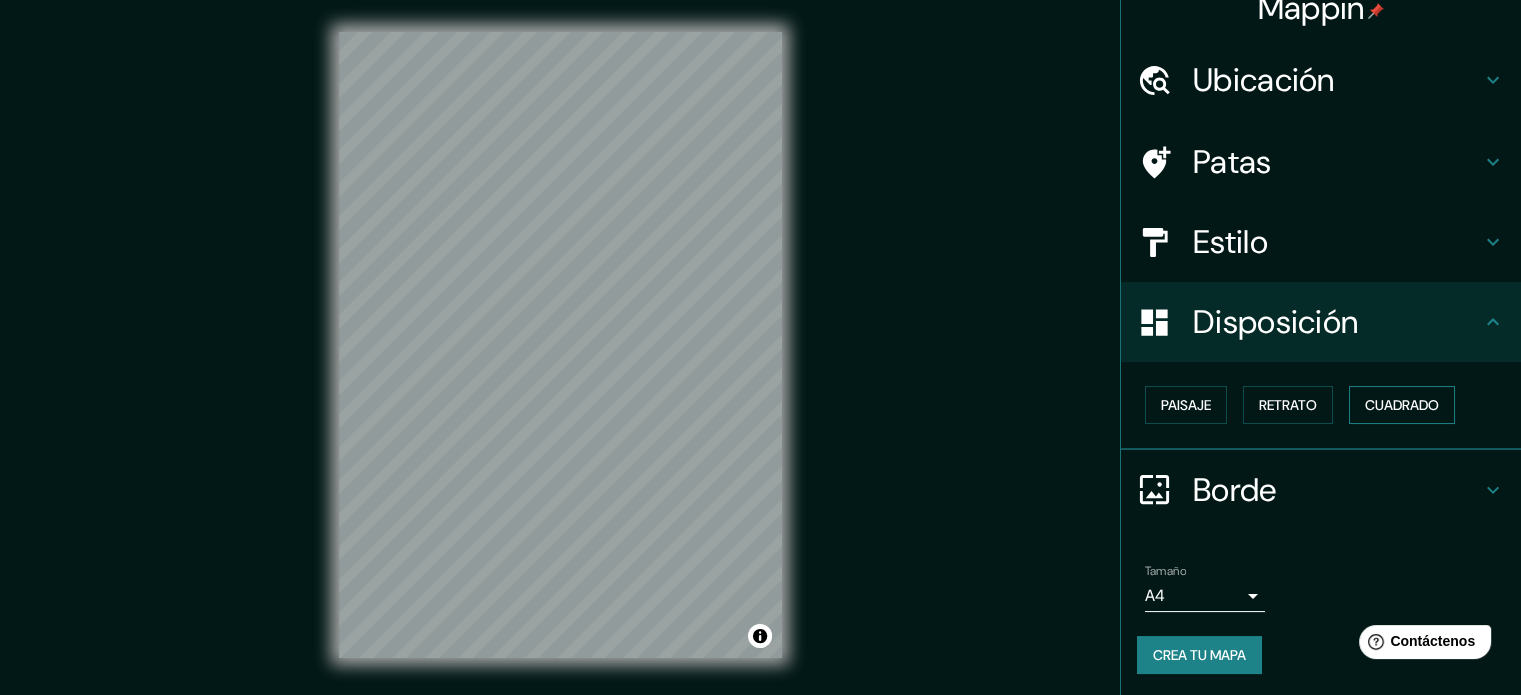 click on "Cuadrado" at bounding box center (1186, 405) 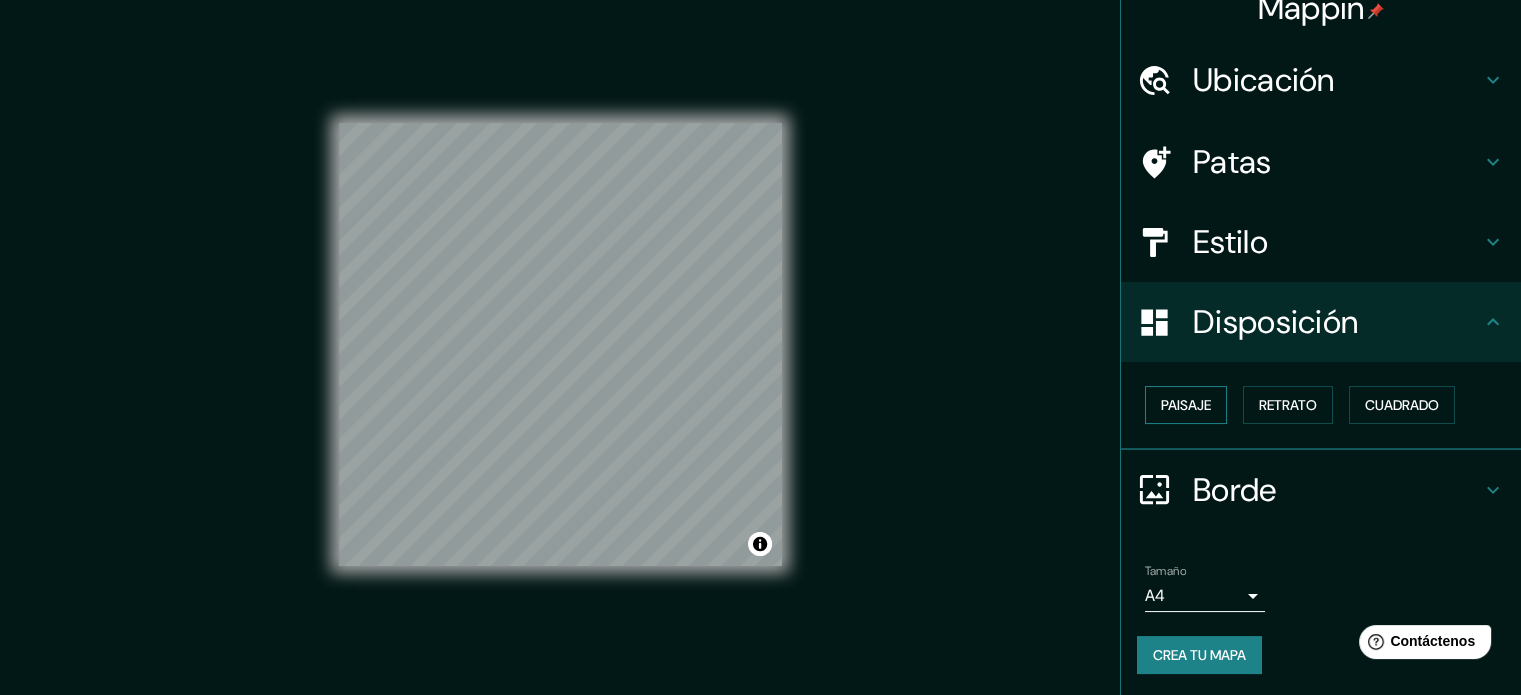 click on "Paisaje" at bounding box center (1186, 405) 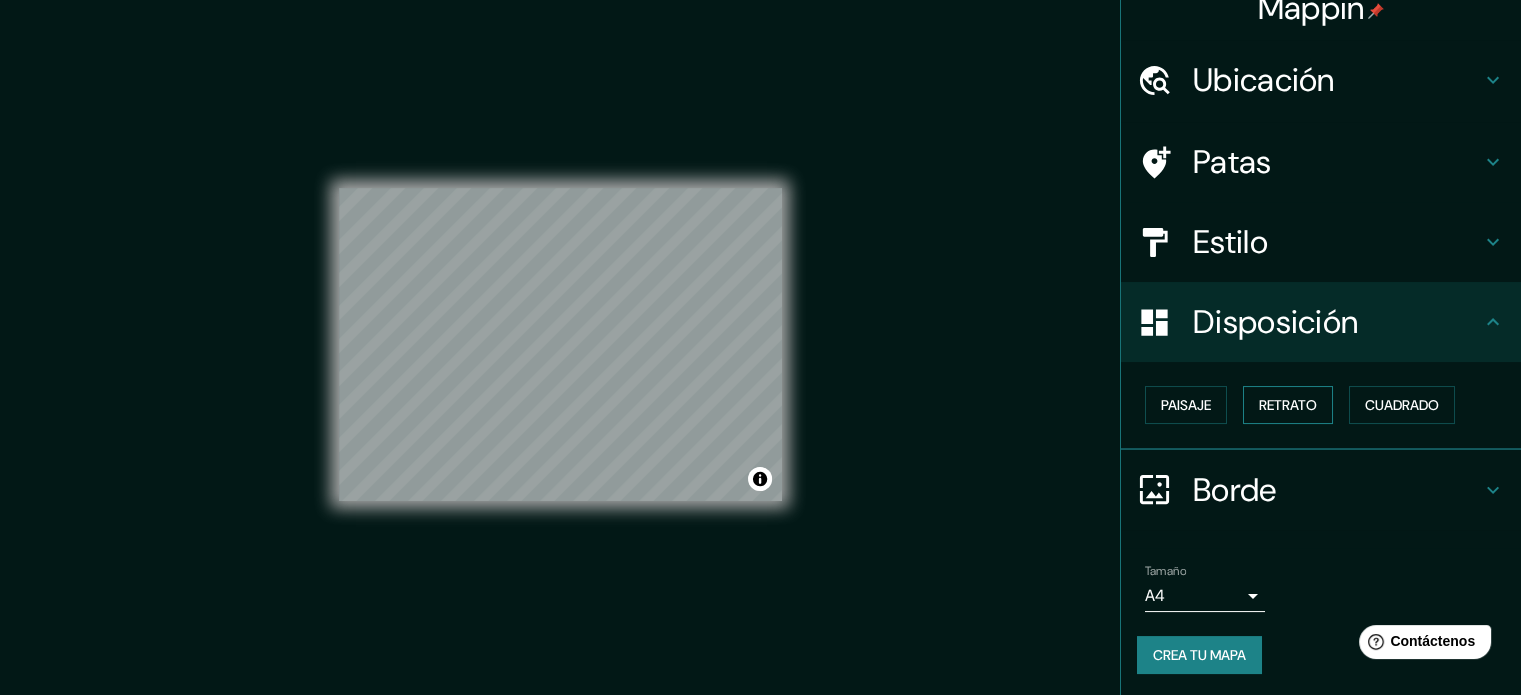 click on "Retrato" at bounding box center [1186, 405] 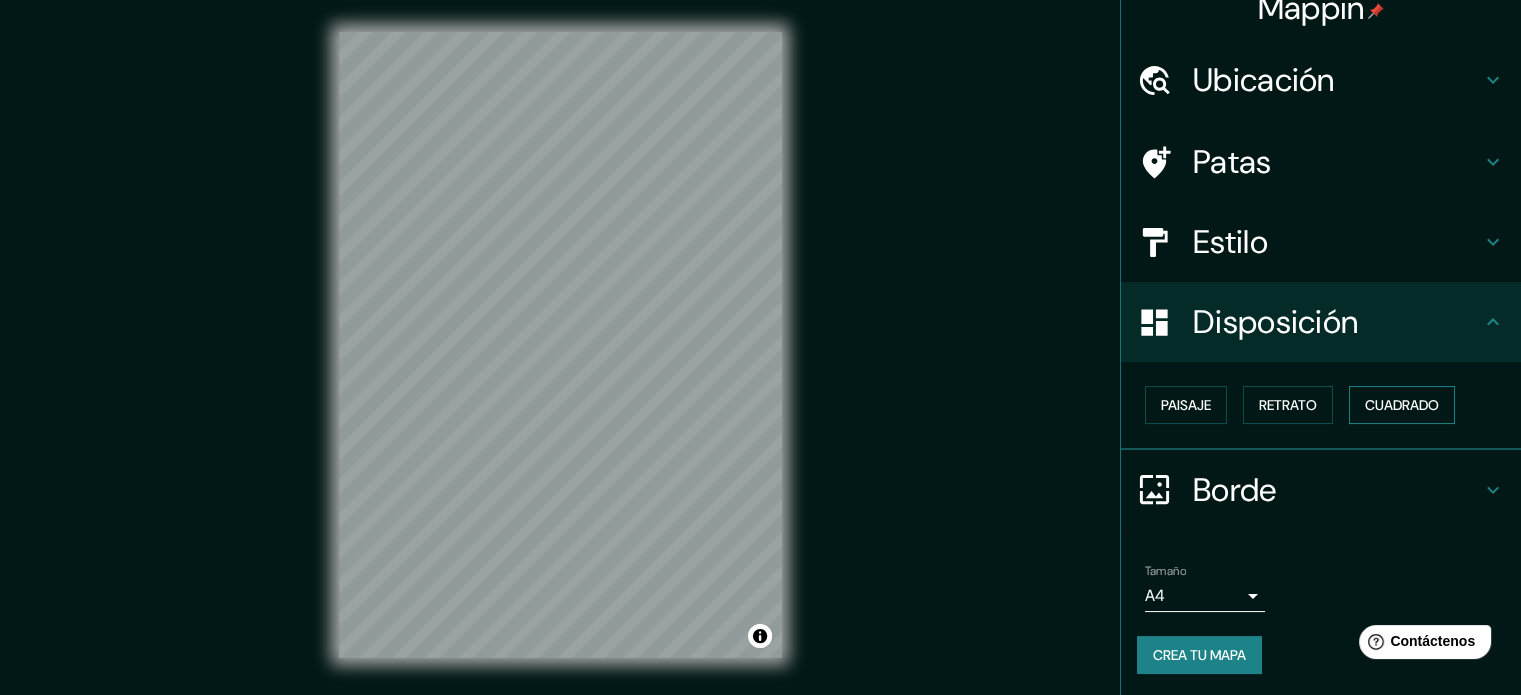 click on "Cuadrado" at bounding box center (1186, 405) 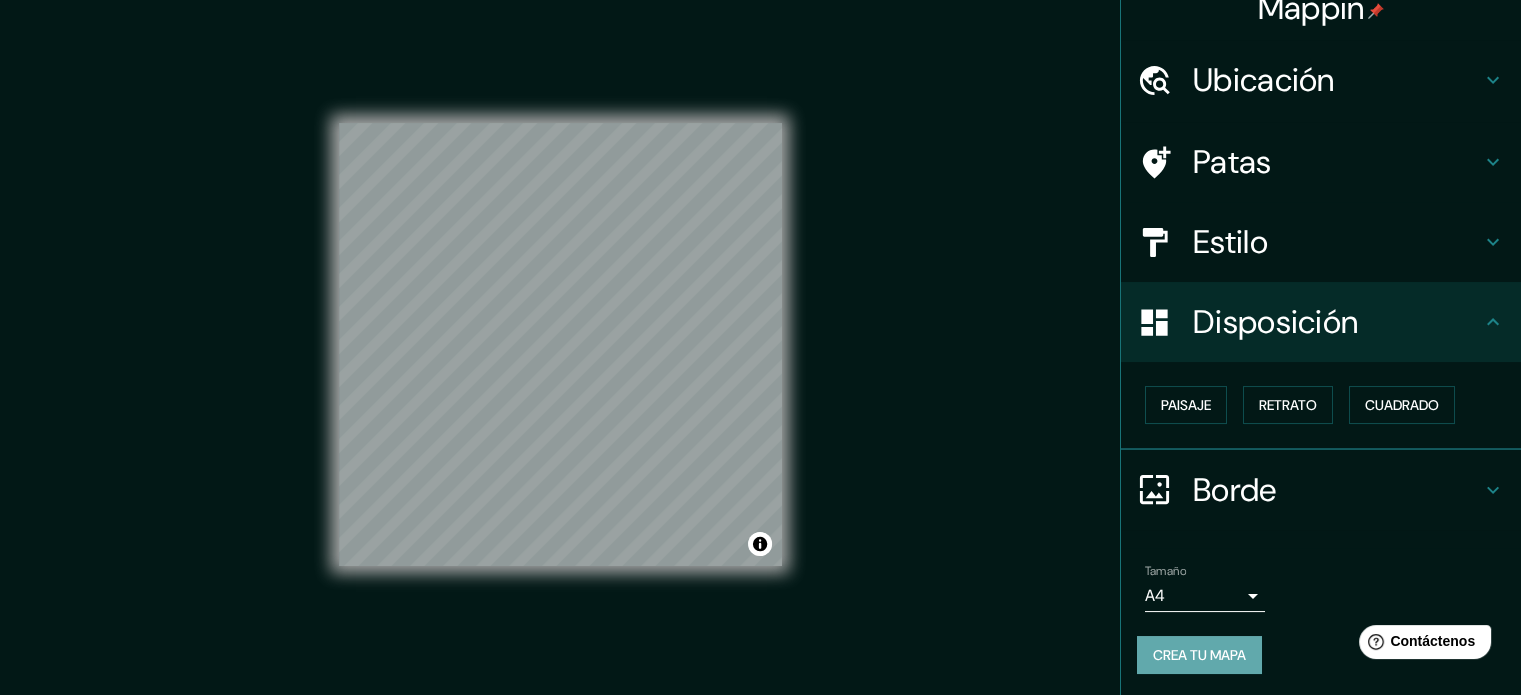 click on "Crea tu mapa" at bounding box center (1199, 655) 